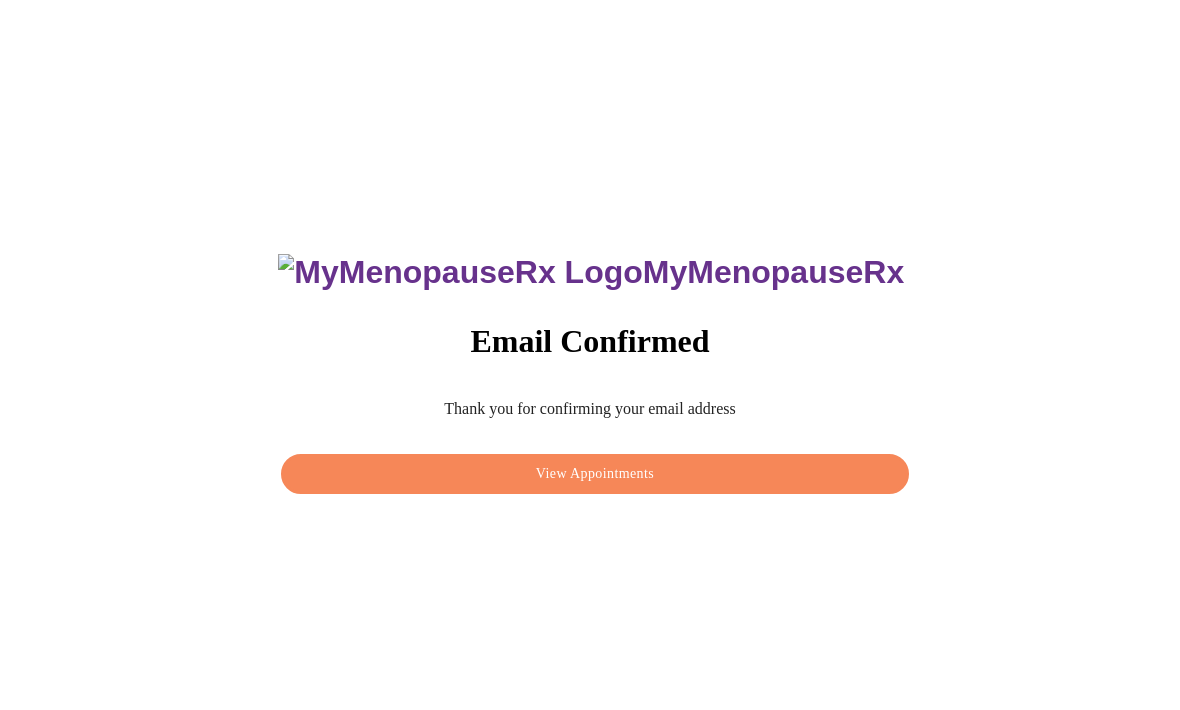 scroll, scrollTop: 0, scrollLeft: 0, axis: both 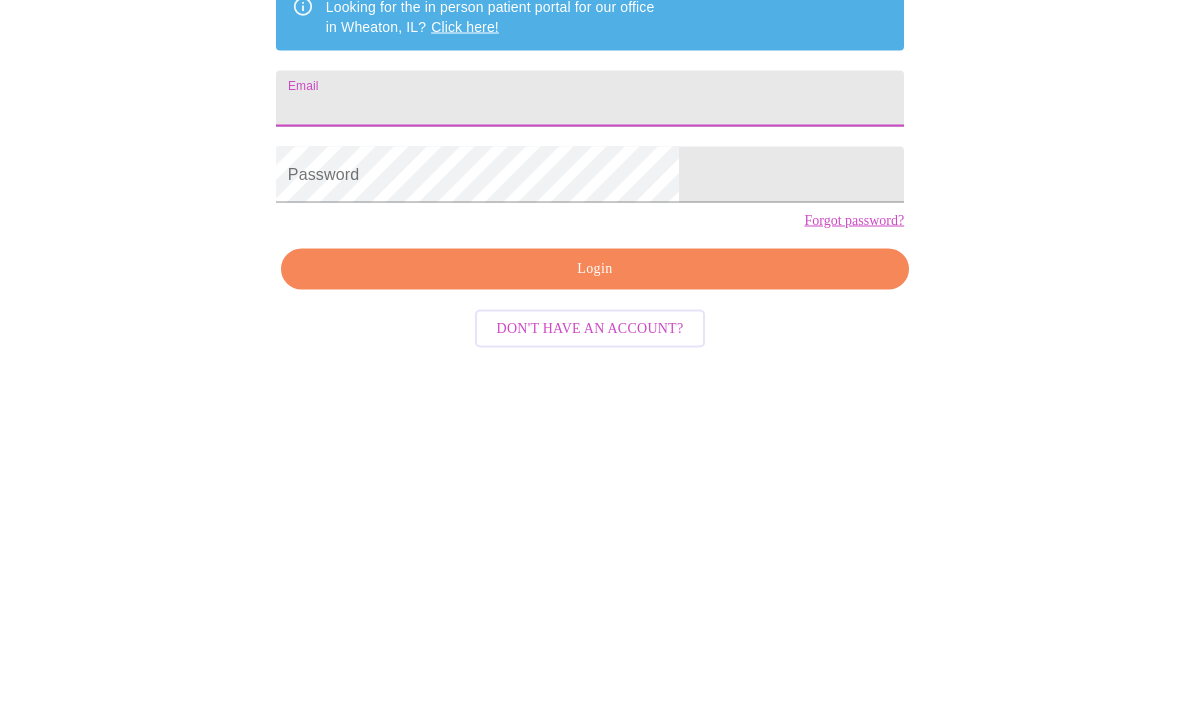 type on "therhiannonsam@gmail.com" 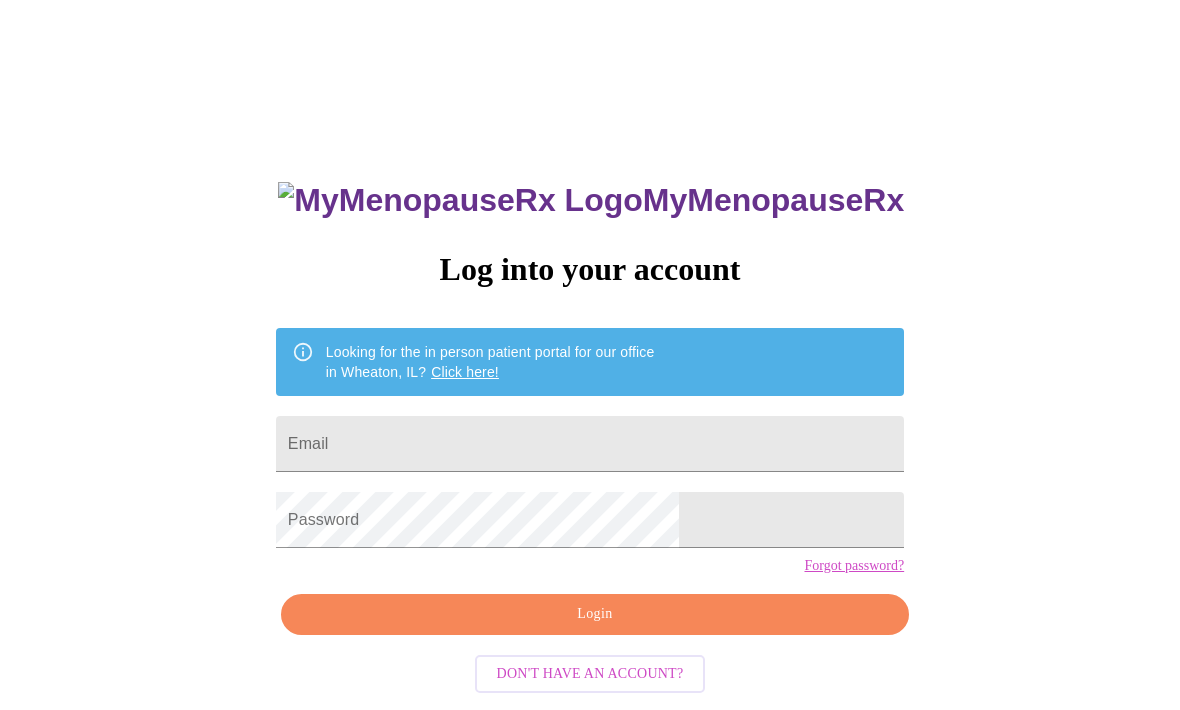 scroll, scrollTop: 0, scrollLeft: 0, axis: both 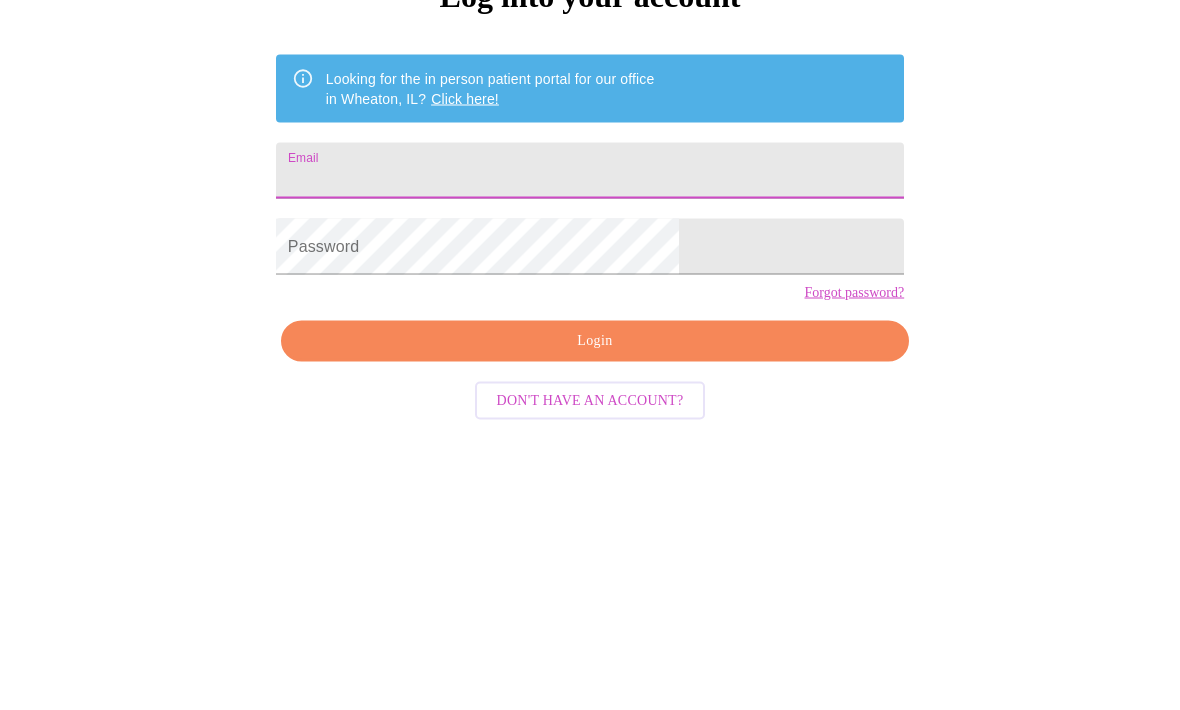 type on "[USERNAME]@[example.com]" 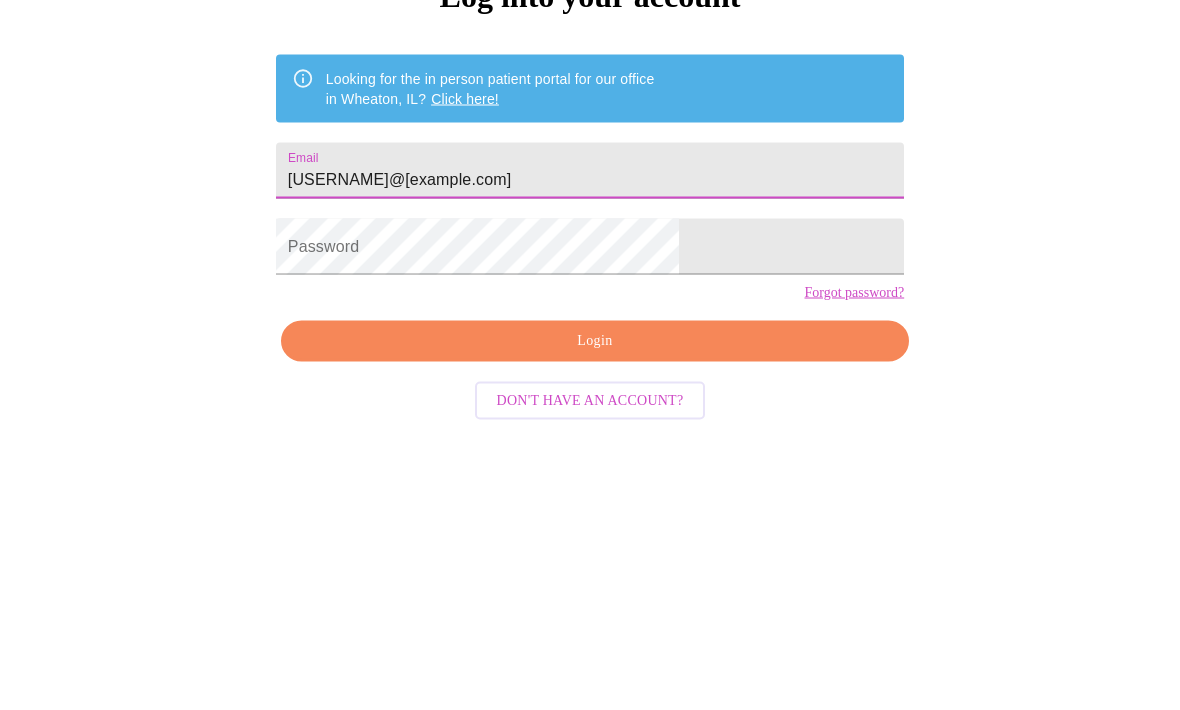 scroll, scrollTop: 86, scrollLeft: 0, axis: vertical 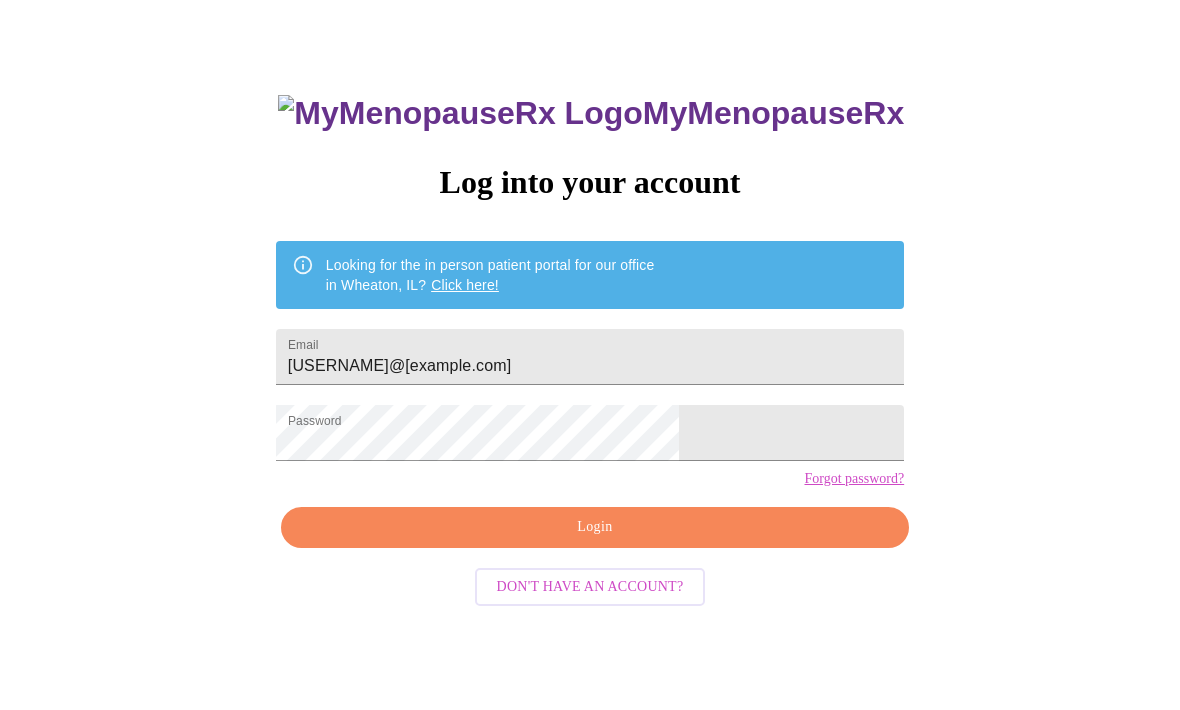 click on "Login" at bounding box center [595, 528] 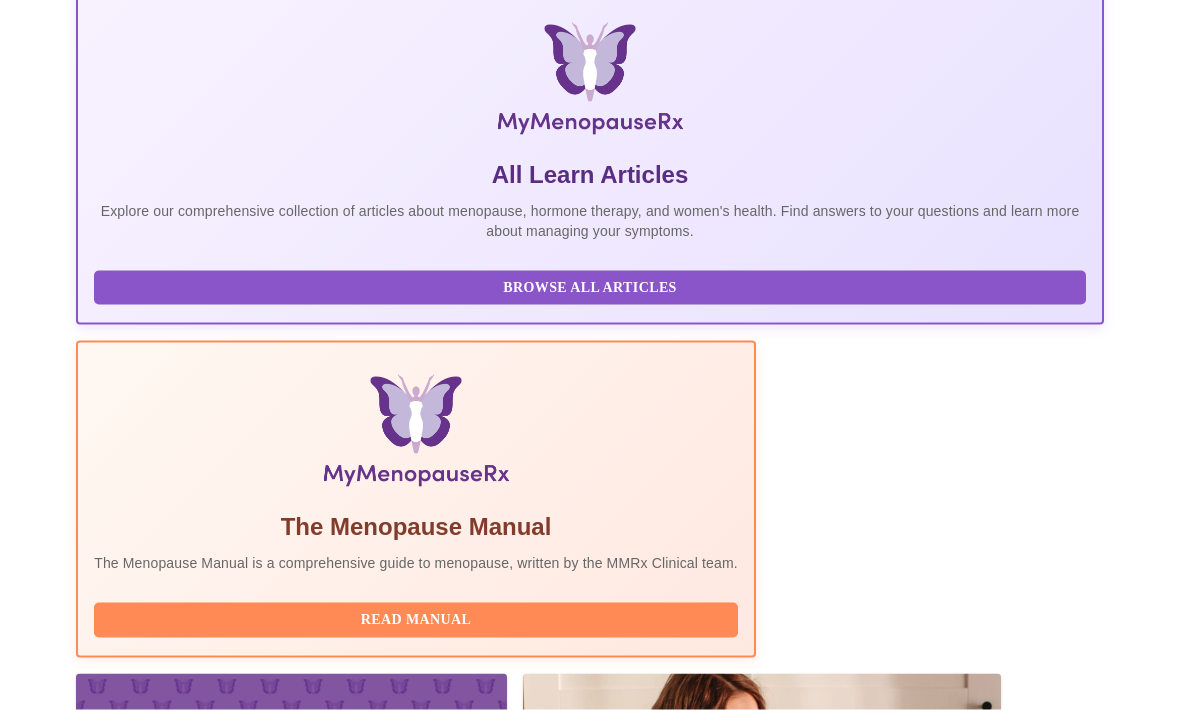 scroll, scrollTop: 350, scrollLeft: 0, axis: vertical 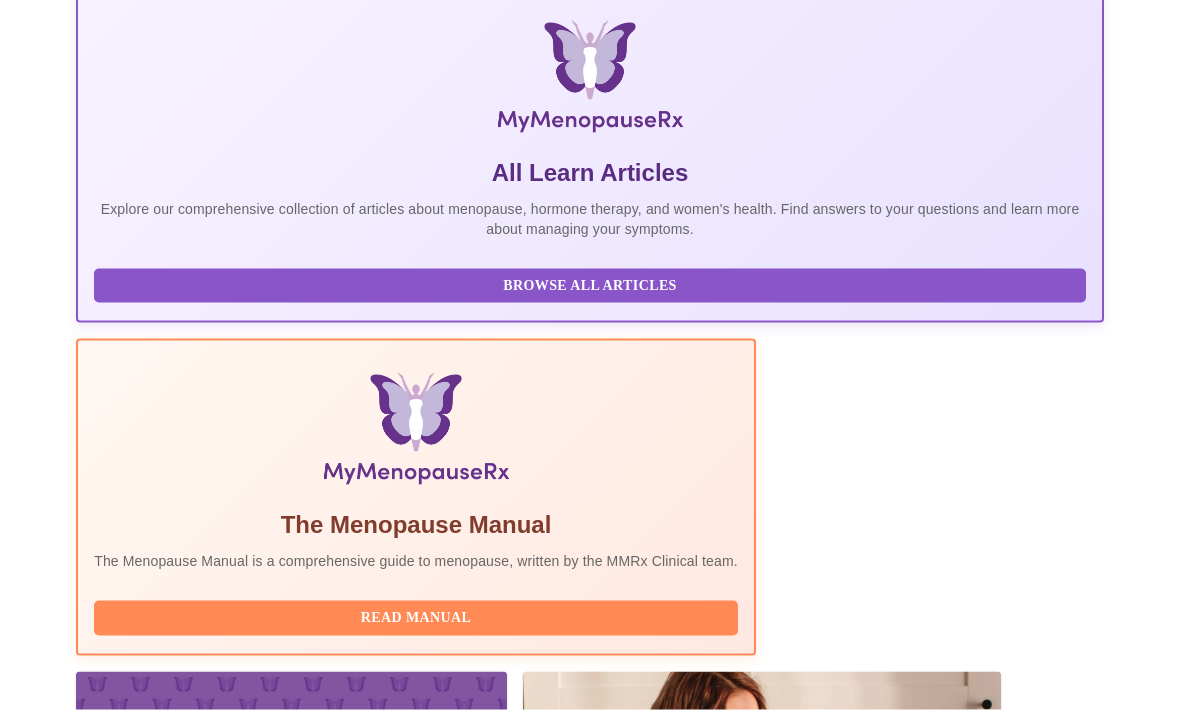 click on "8 Most Common Hormone Therapy Myths" at bounding box center [762, 973] 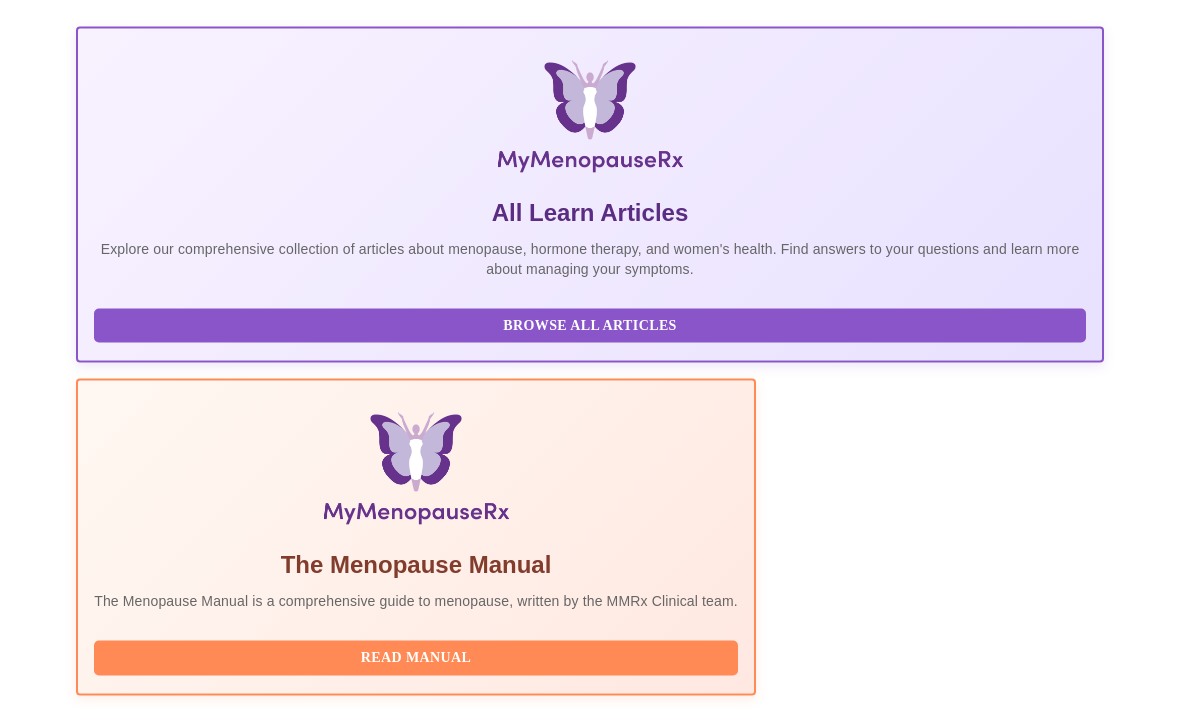 scroll, scrollTop: 215, scrollLeft: 0, axis: vertical 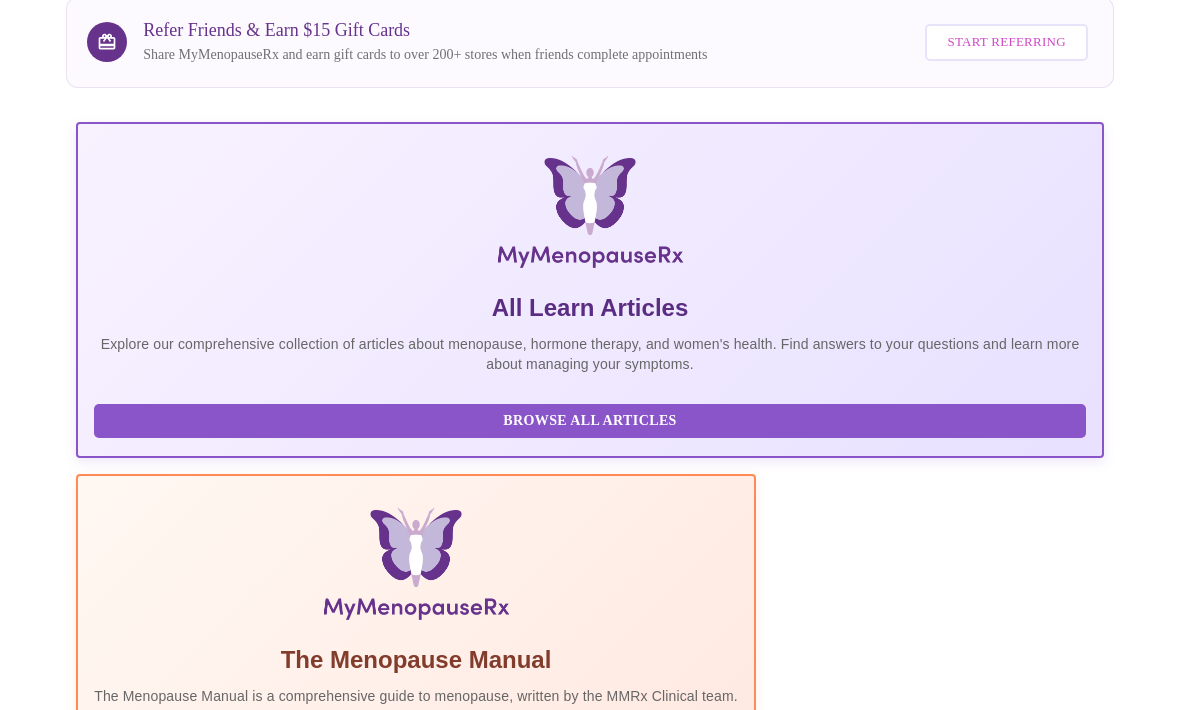 click at bounding box center (762, 941) 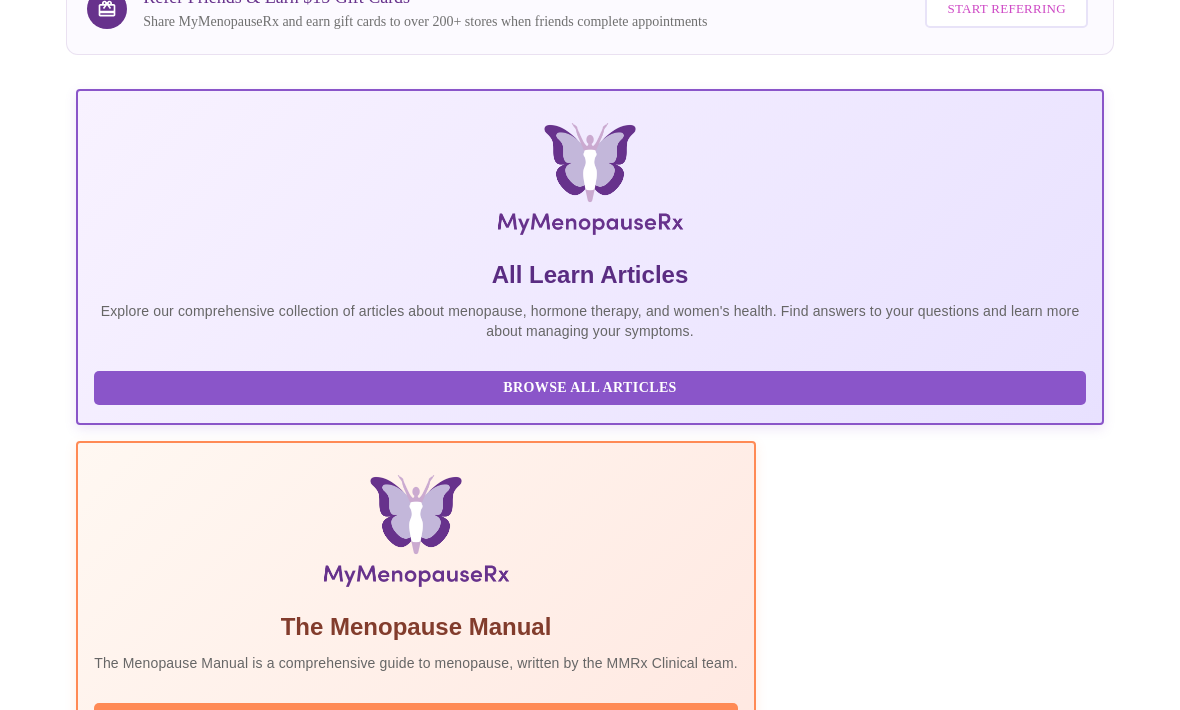 scroll, scrollTop: 0, scrollLeft: 216, axis: horizontal 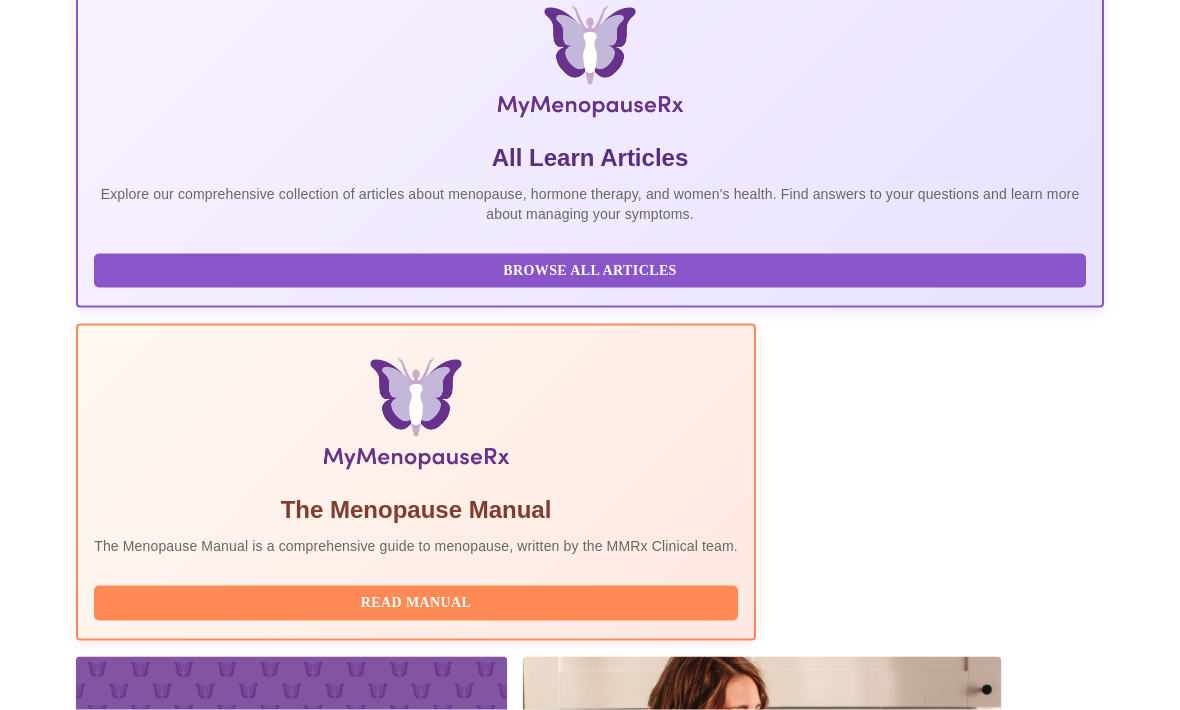 click on "View Appointment" at bounding box center [999, 2263] 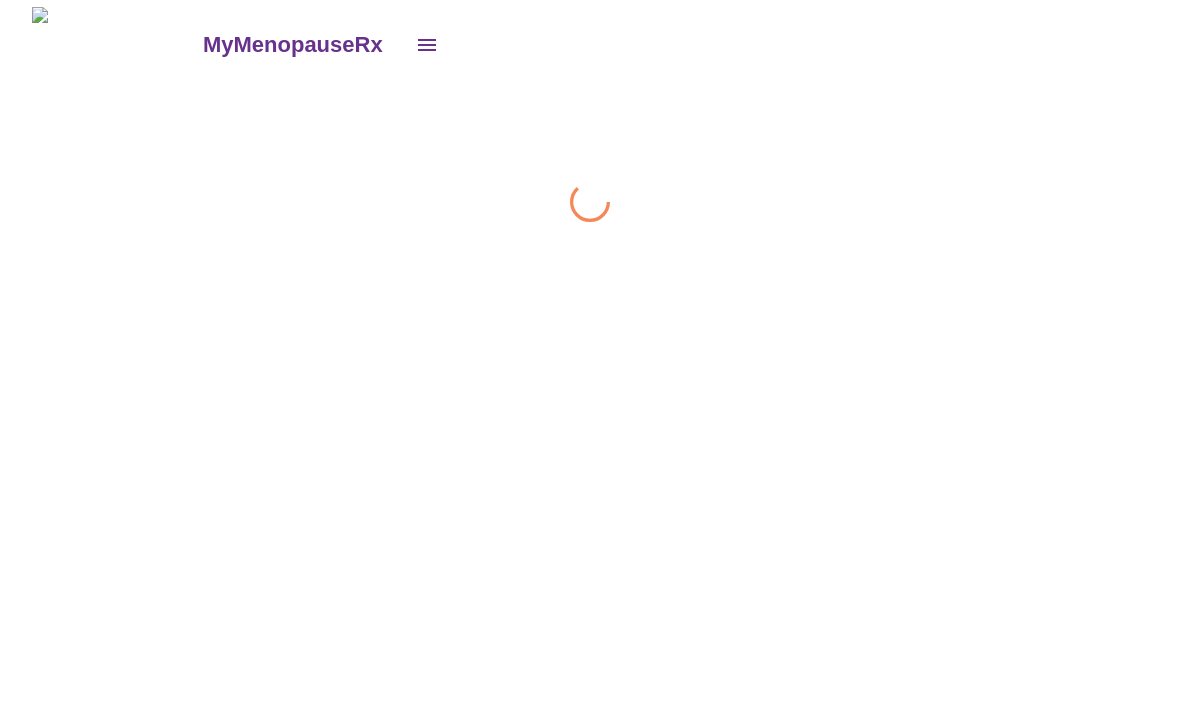 scroll, scrollTop: 1, scrollLeft: 0, axis: vertical 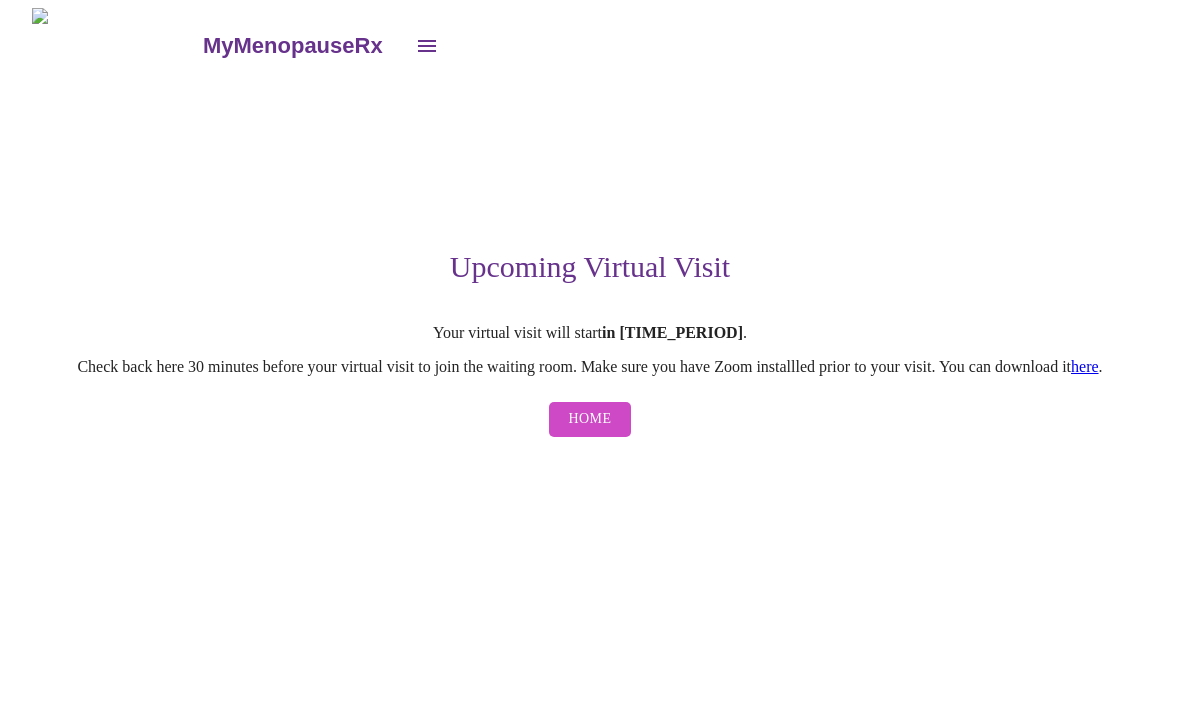 click on "Home" at bounding box center [590, 419] 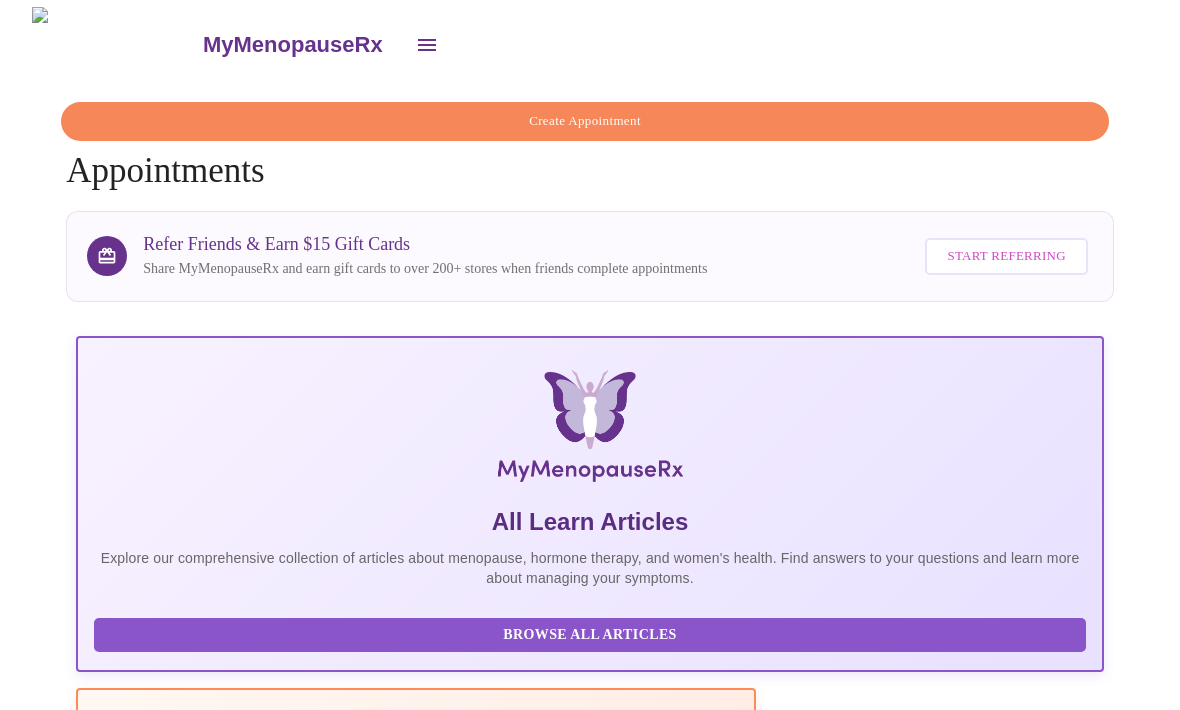 click 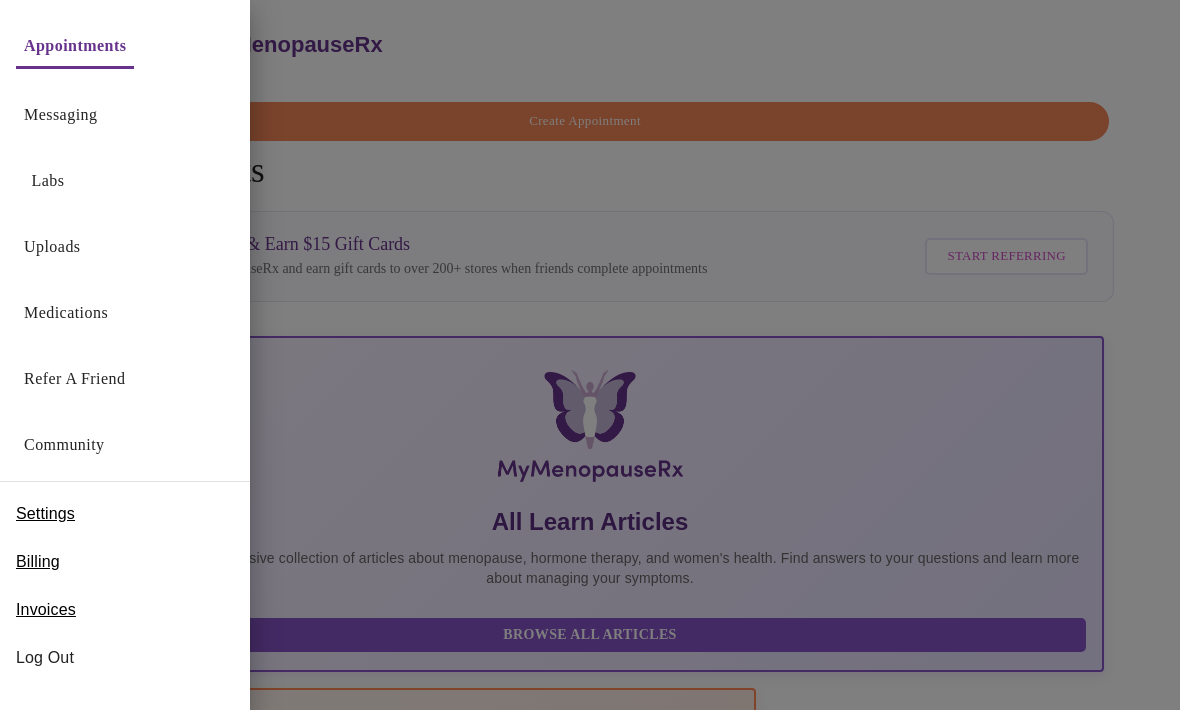 click on "Settings" at bounding box center (45, 514) 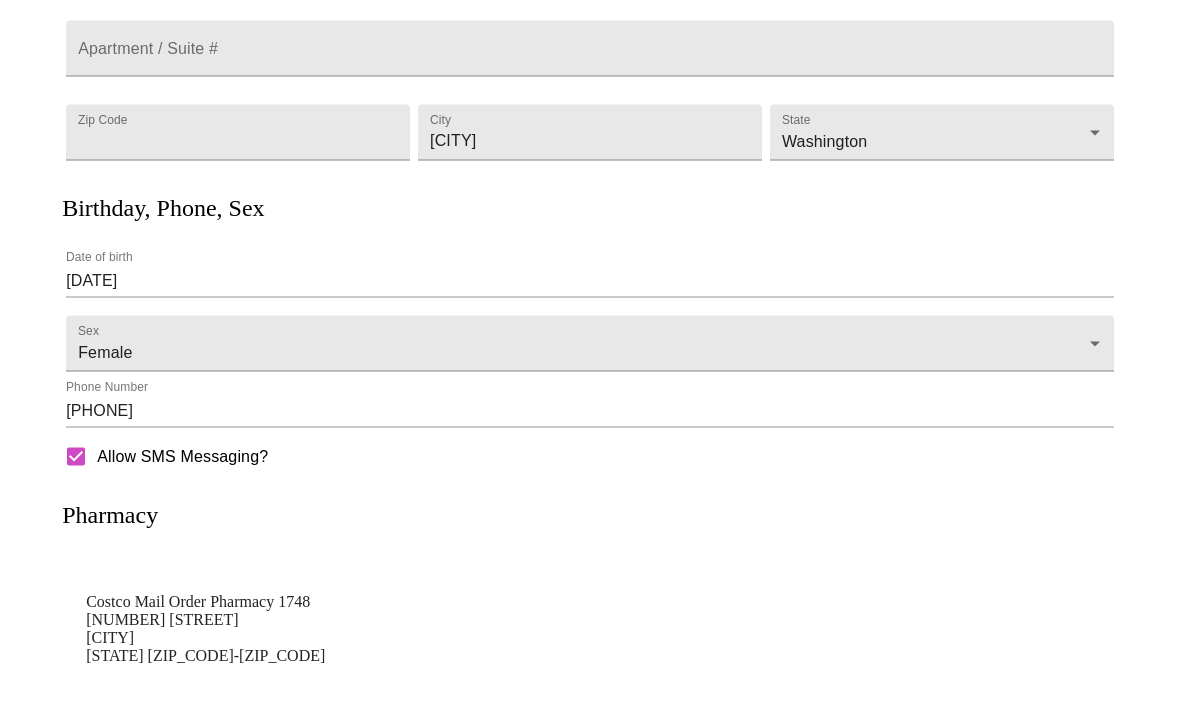 scroll, scrollTop: 383, scrollLeft: 0, axis: vertical 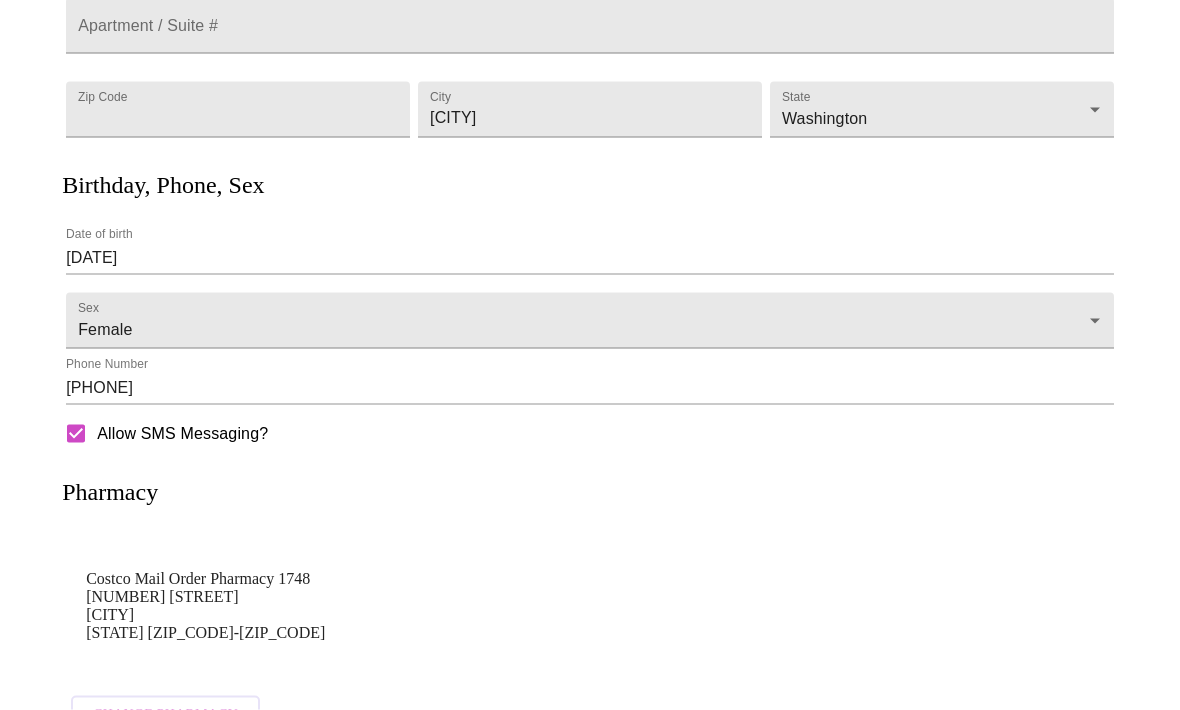 click on "Change Pharmacy" at bounding box center [165, 715] 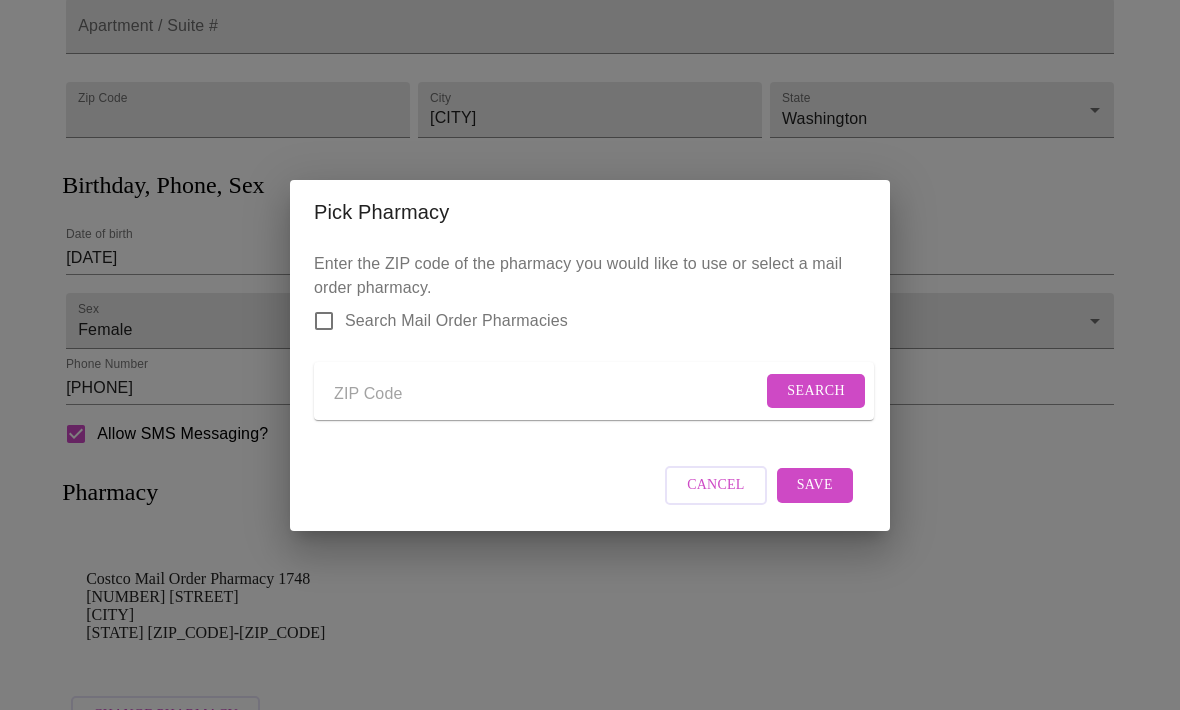 click at bounding box center [548, 395] 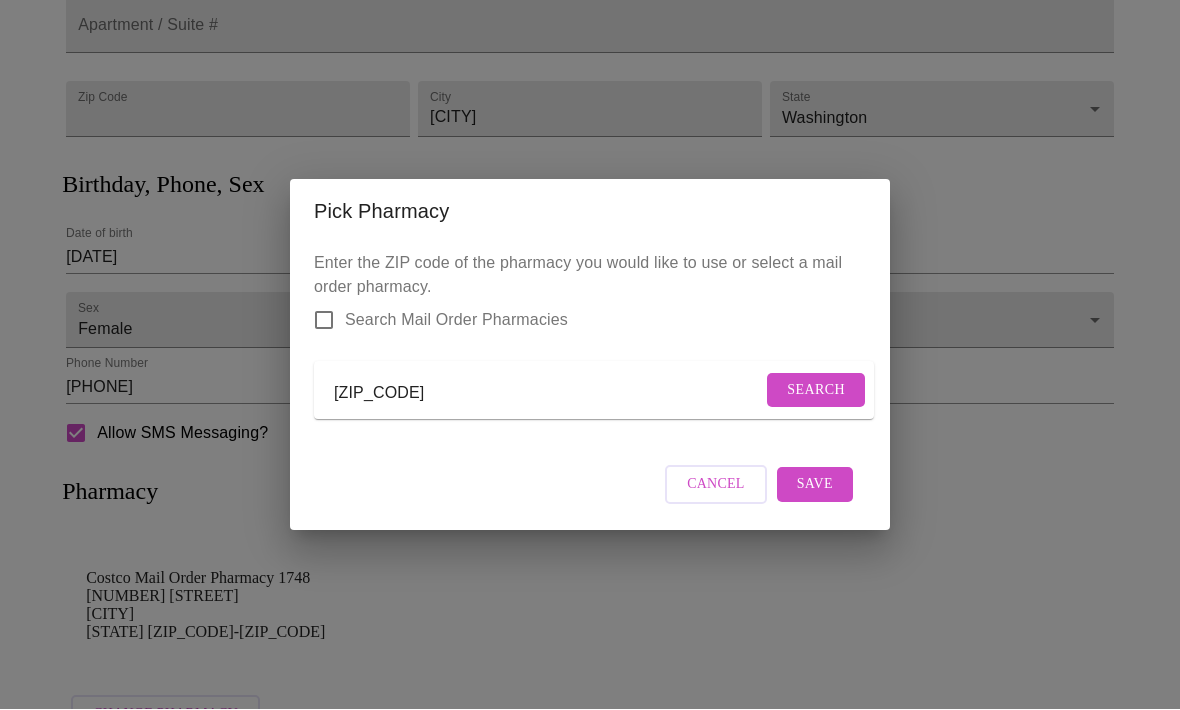 click on "Enter the ZIP code of the pharmacy you would like to use or select a mail order pharmacy. Search Mail Order Pharmacies [ZIP_CODE] Search Cancel Save" at bounding box center [590, 387] 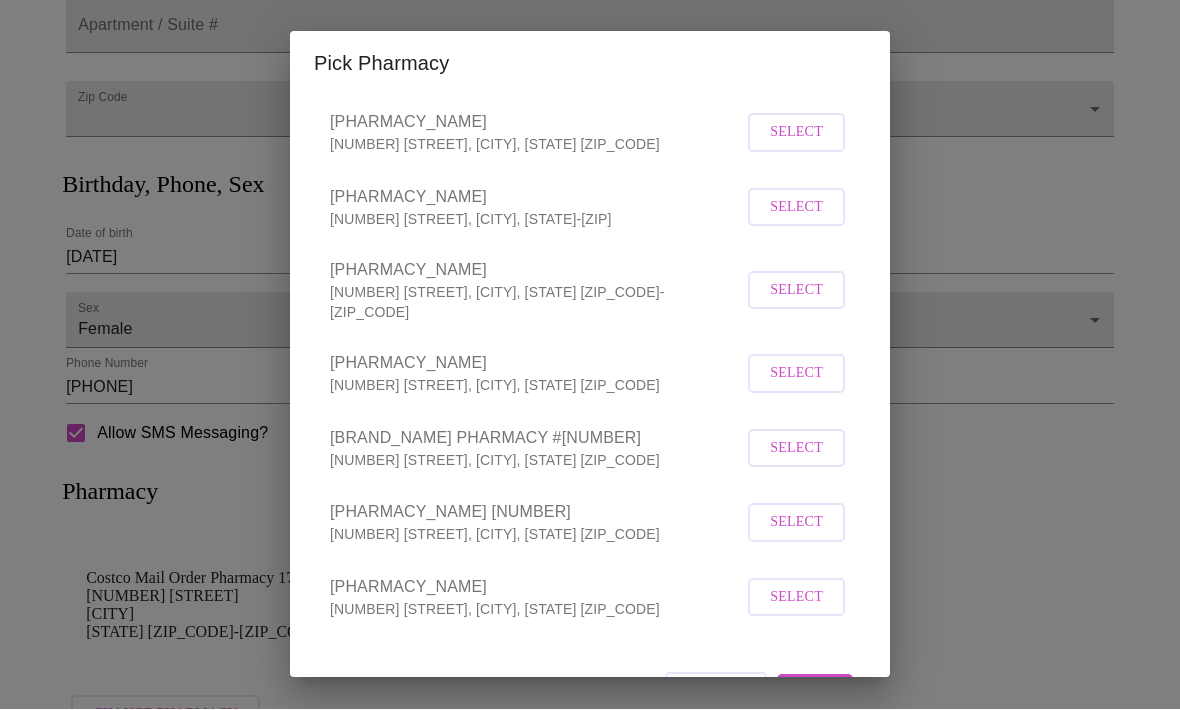 scroll, scrollTop: 258, scrollLeft: 0, axis: vertical 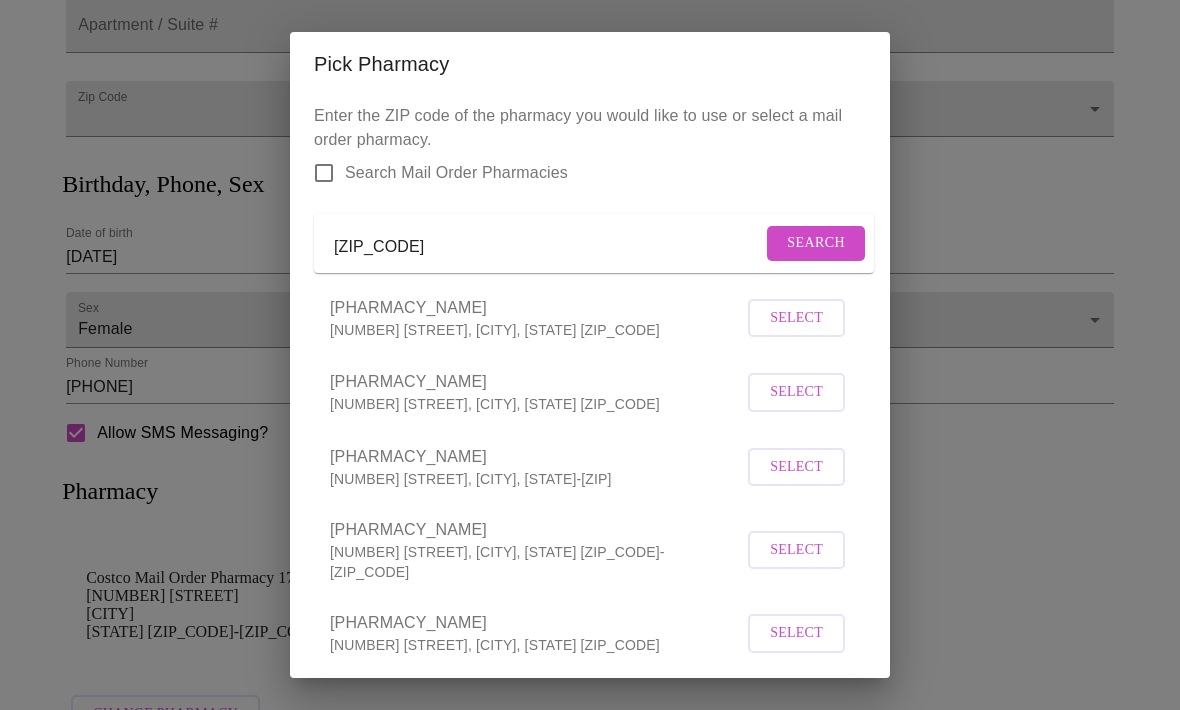 click on "[ZIP_CODE]" at bounding box center [548, 247] 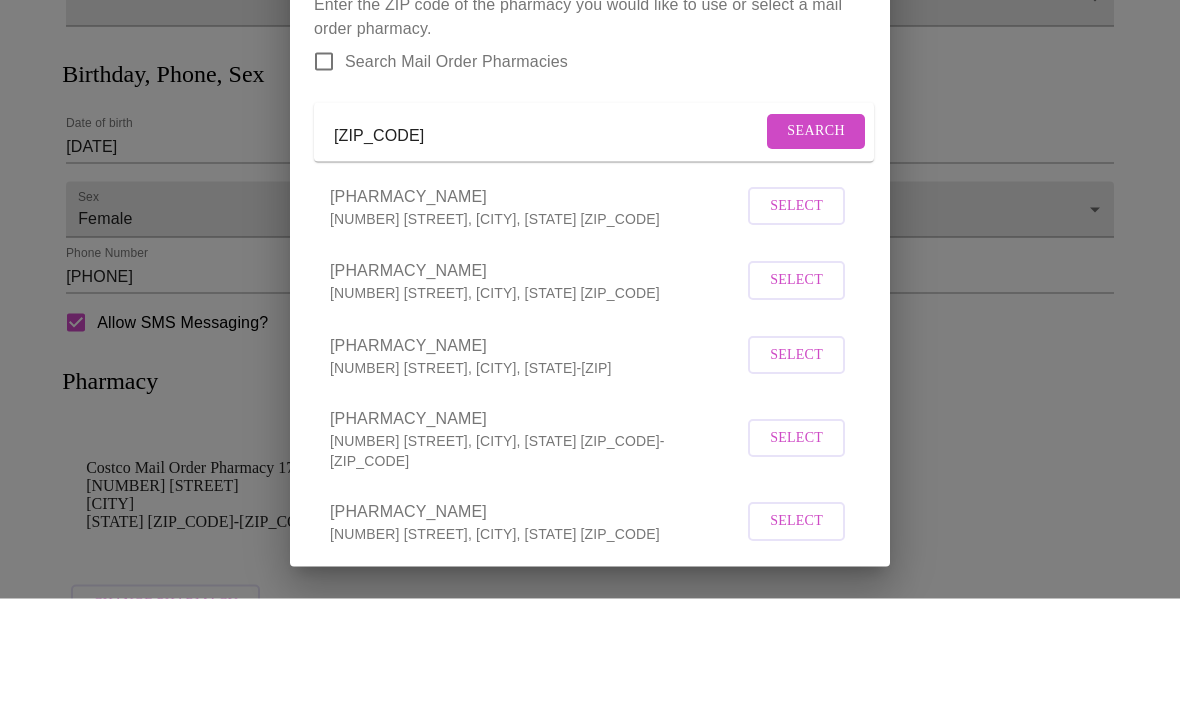 type on "[ZIP_CODE]" 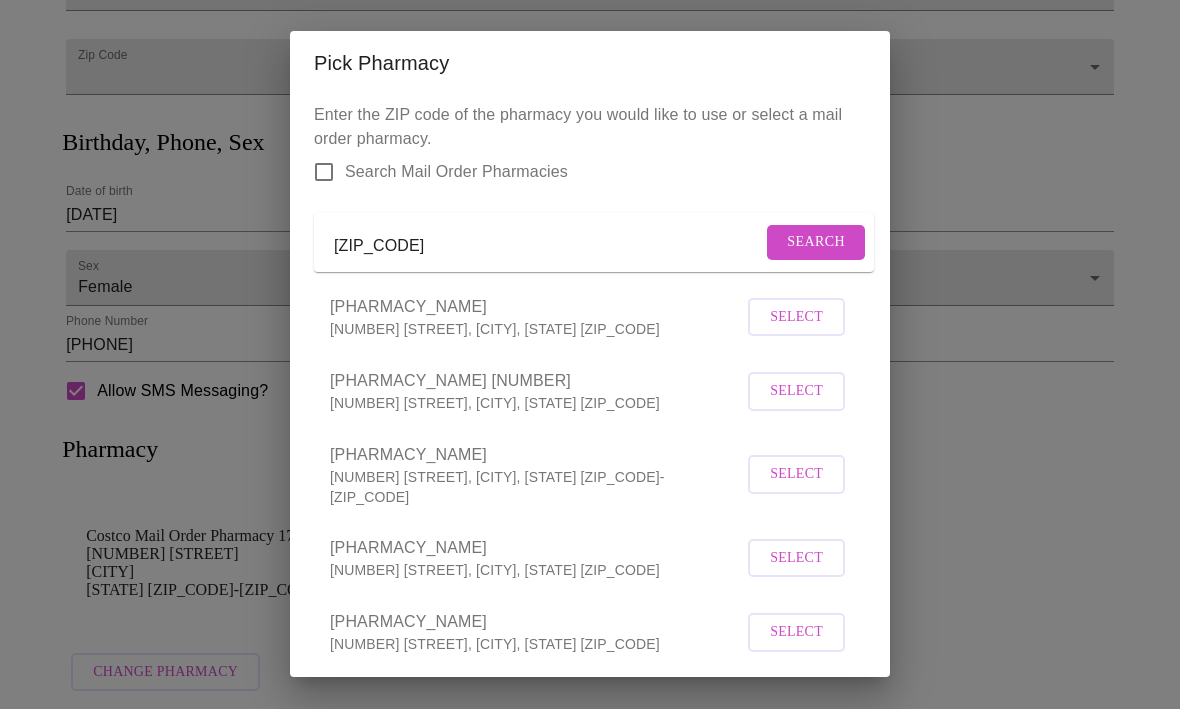 click on "Select" at bounding box center [796, 633] 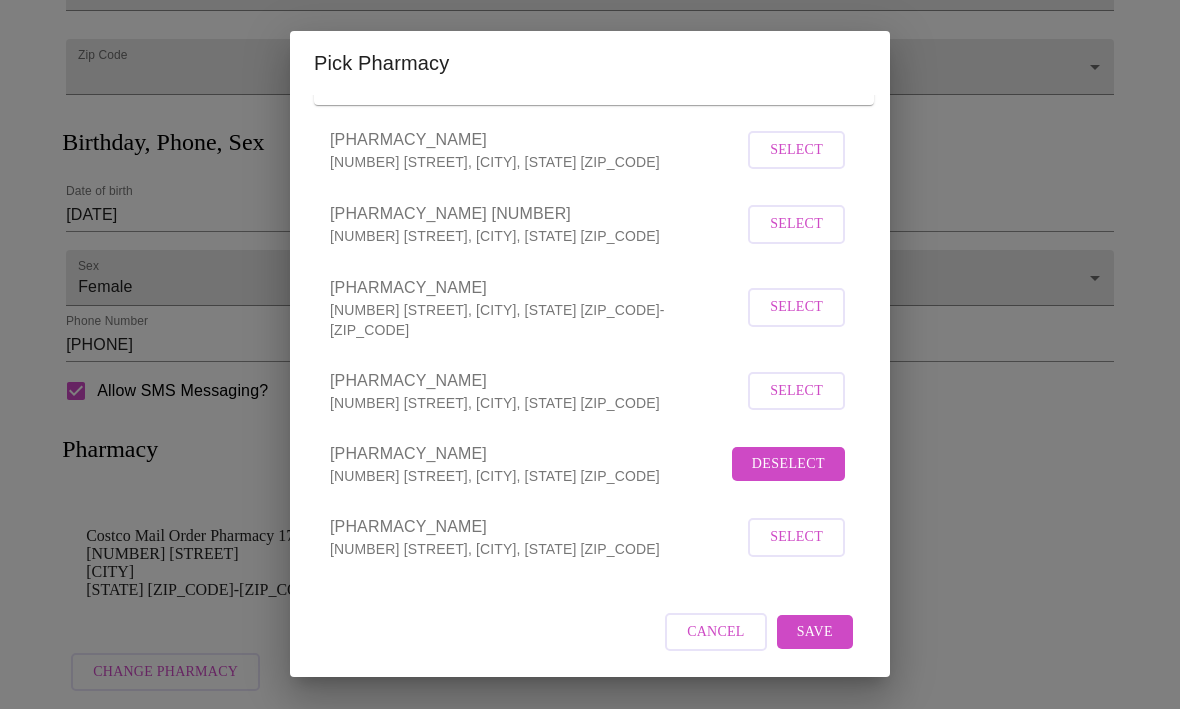 scroll, scrollTop: 174, scrollLeft: 0, axis: vertical 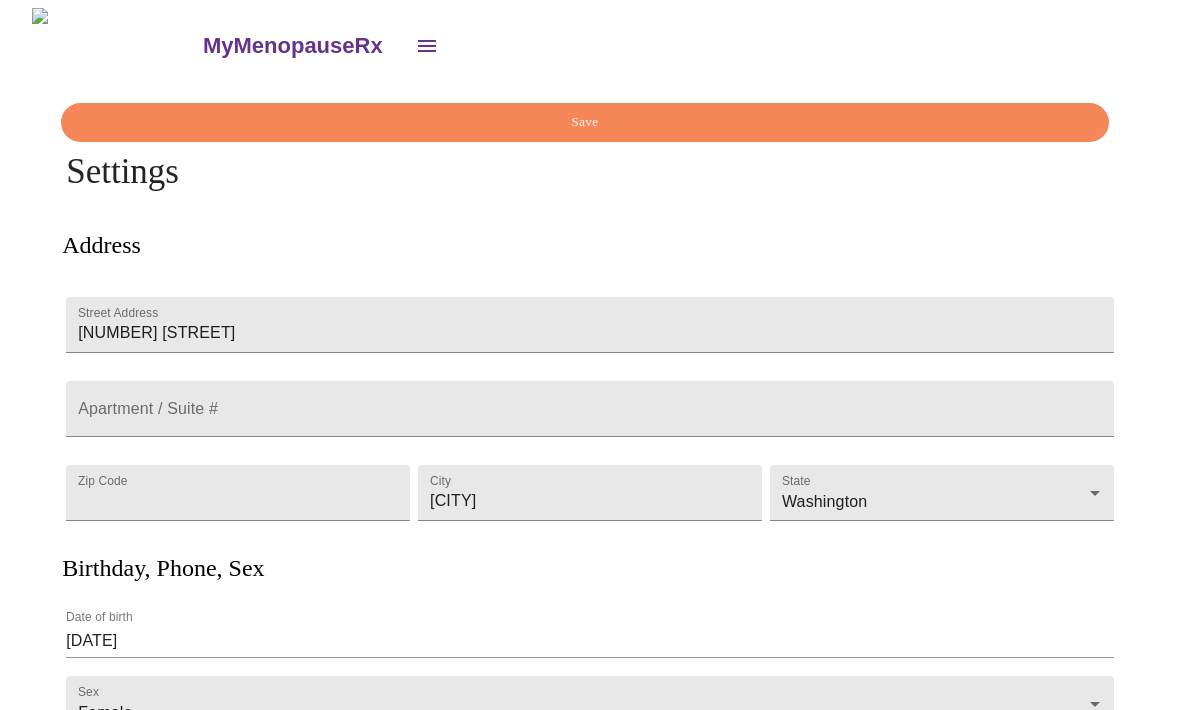 click on "Save" at bounding box center [585, 122] 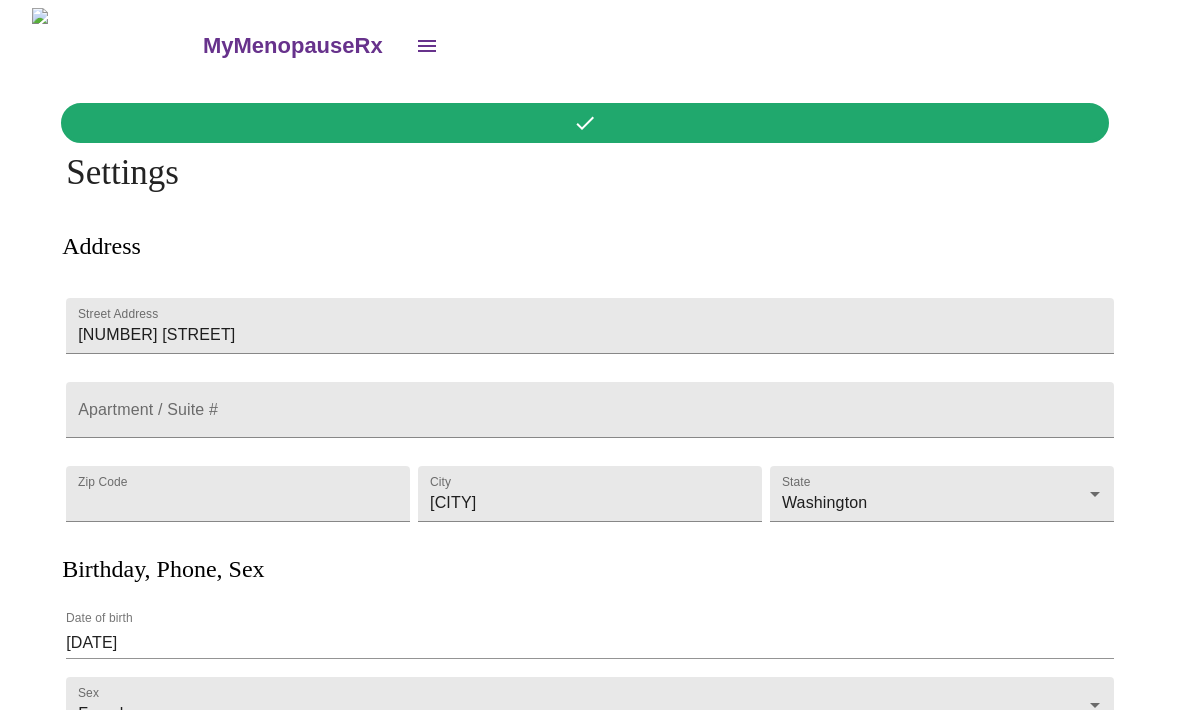 click 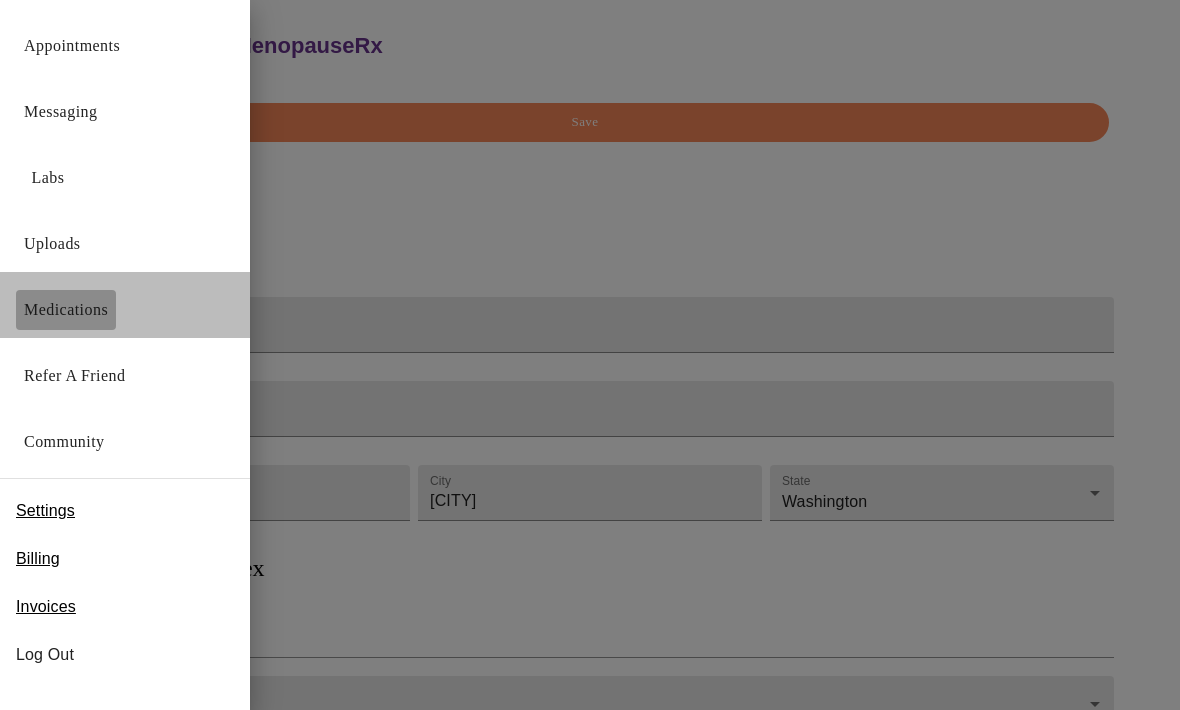 click on "Medications" at bounding box center [66, 310] 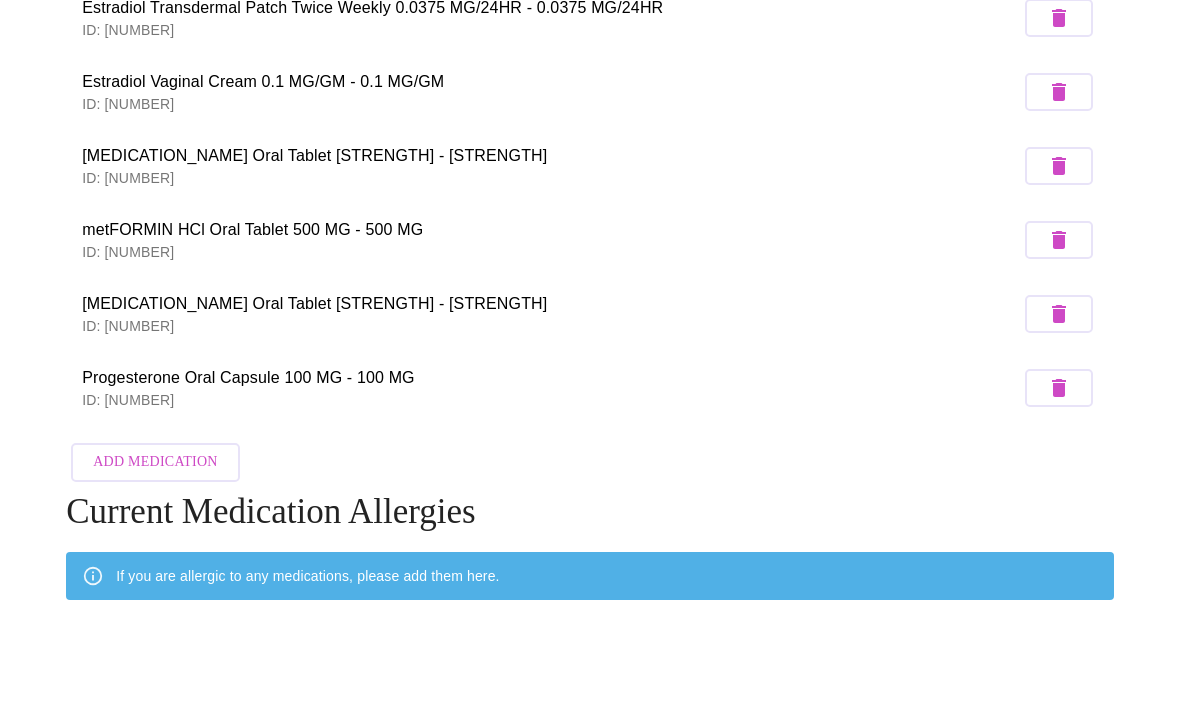 scroll, scrollTop: 260, scrollLeft: 0, axis: vertical 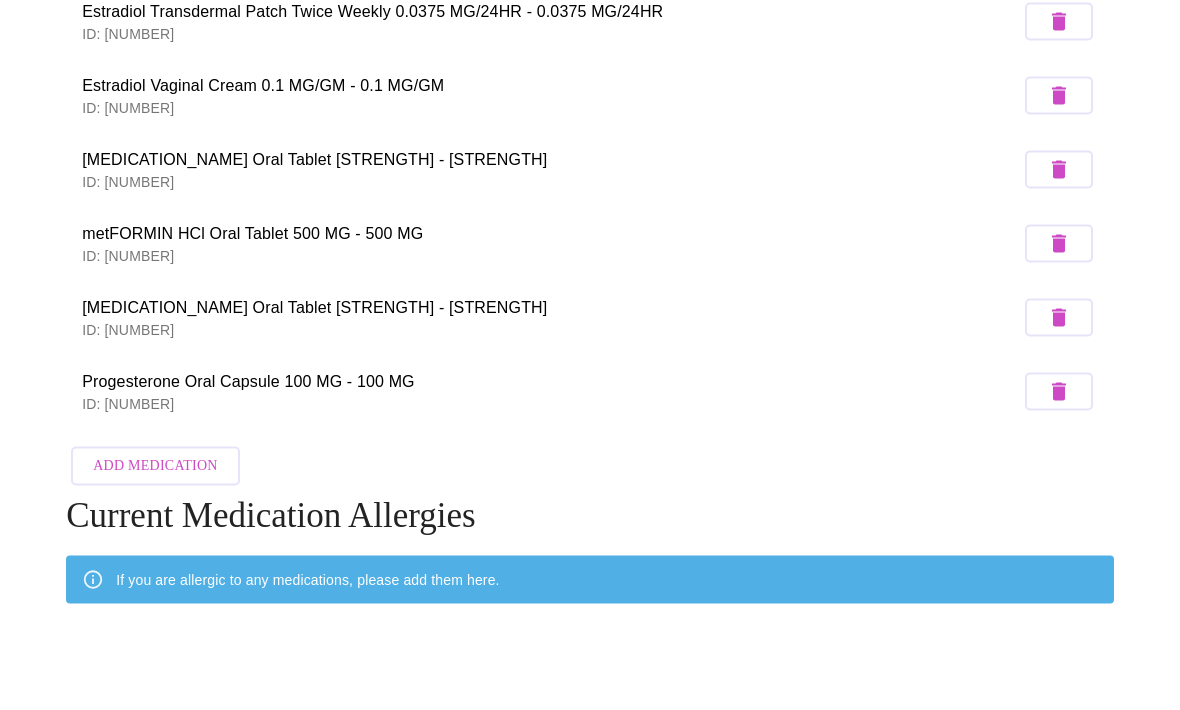 click on "Add Medication" at bounding box center (155, 466) 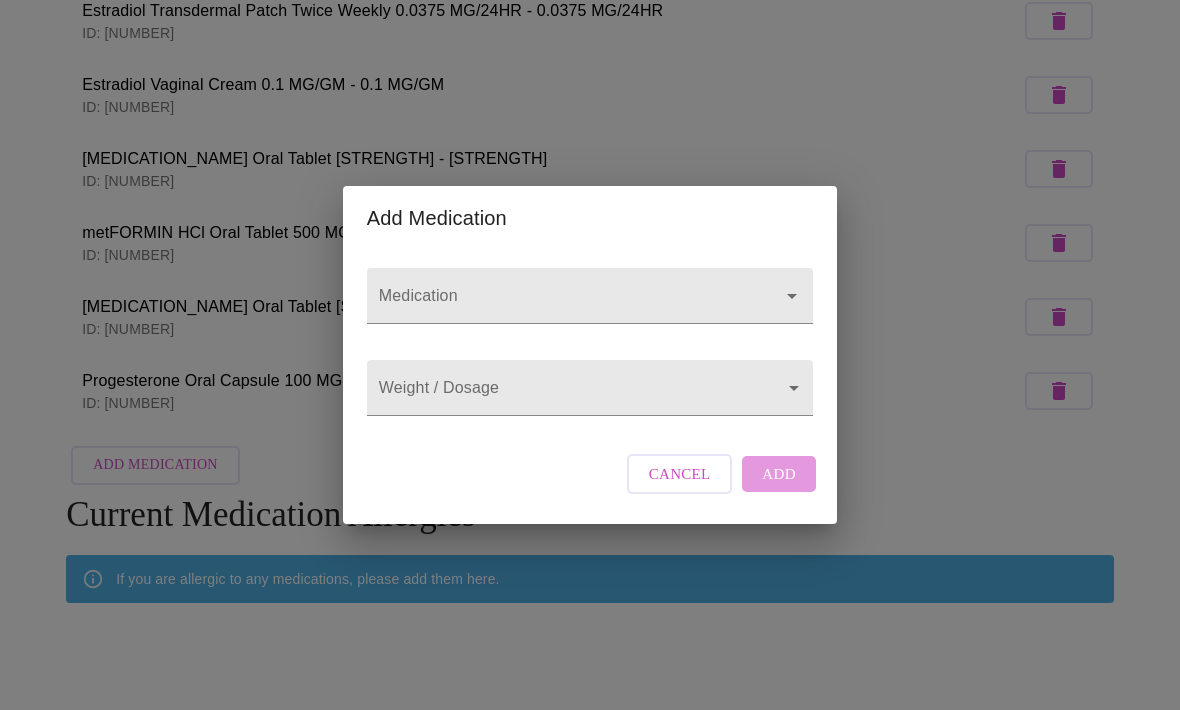 click on "Medication" at bounding box center (561, 305) 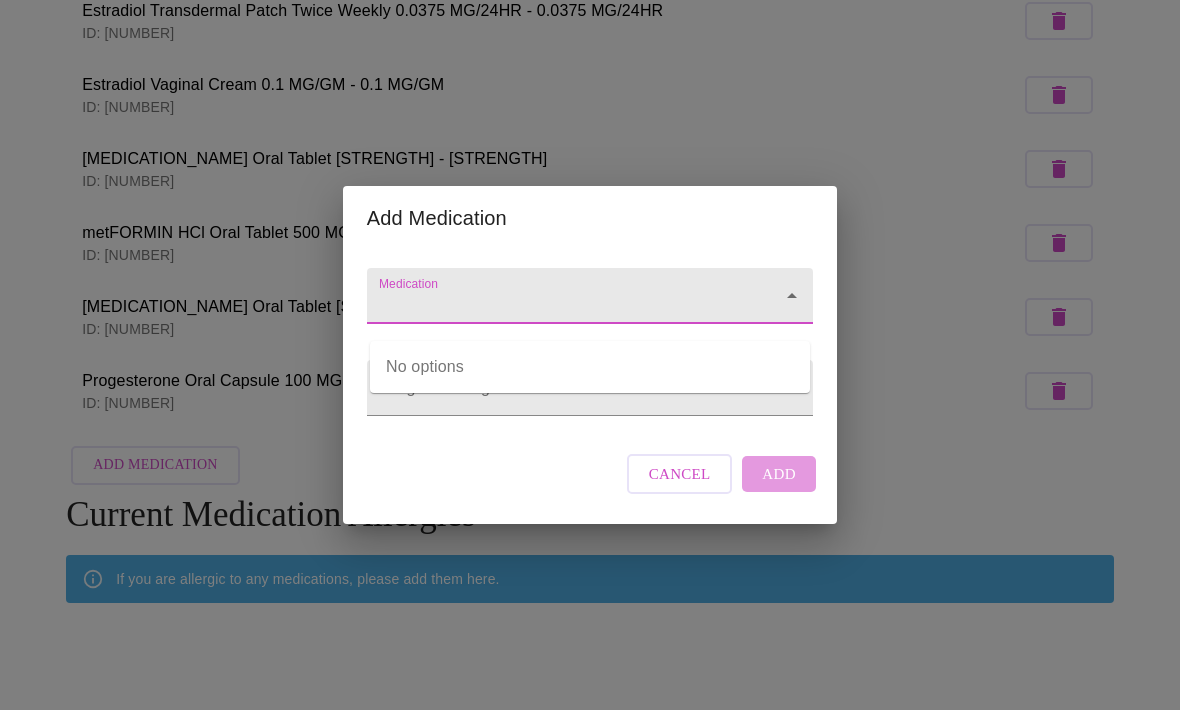 scroll, scrollTop: 260, scrollLeft: 0, axis: vertical 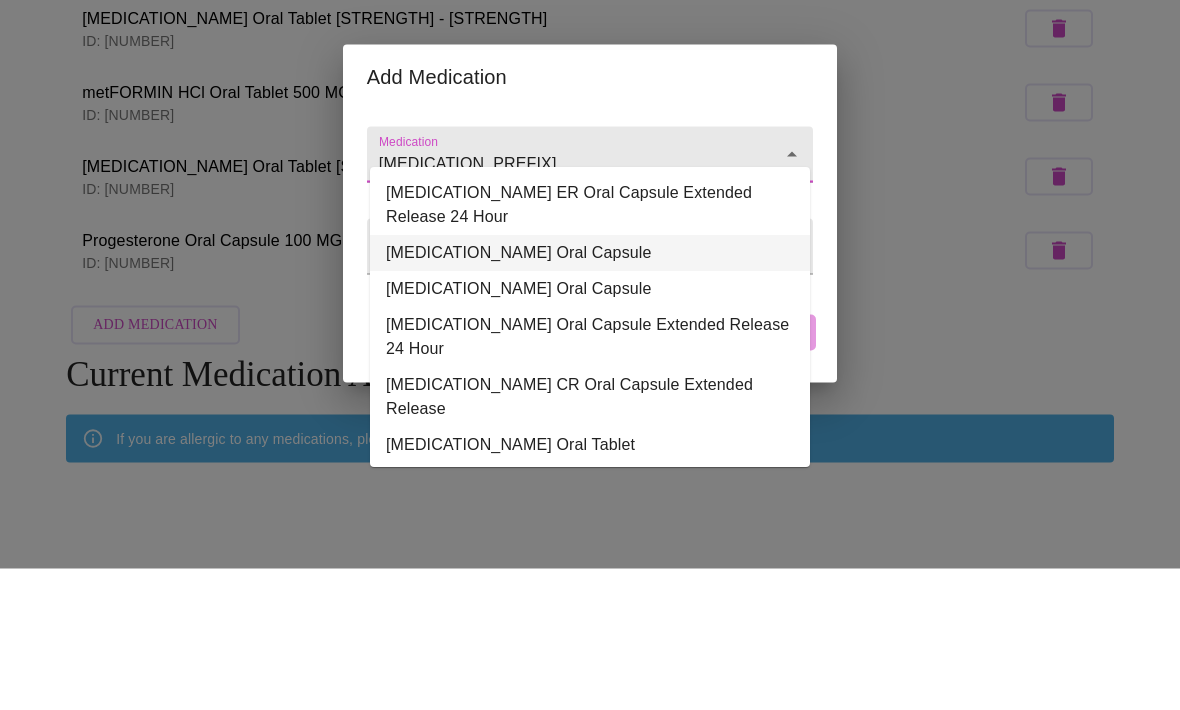 click on "[MEDICATION_NAME] Oral Capsule" at bounding box center [590, 395] 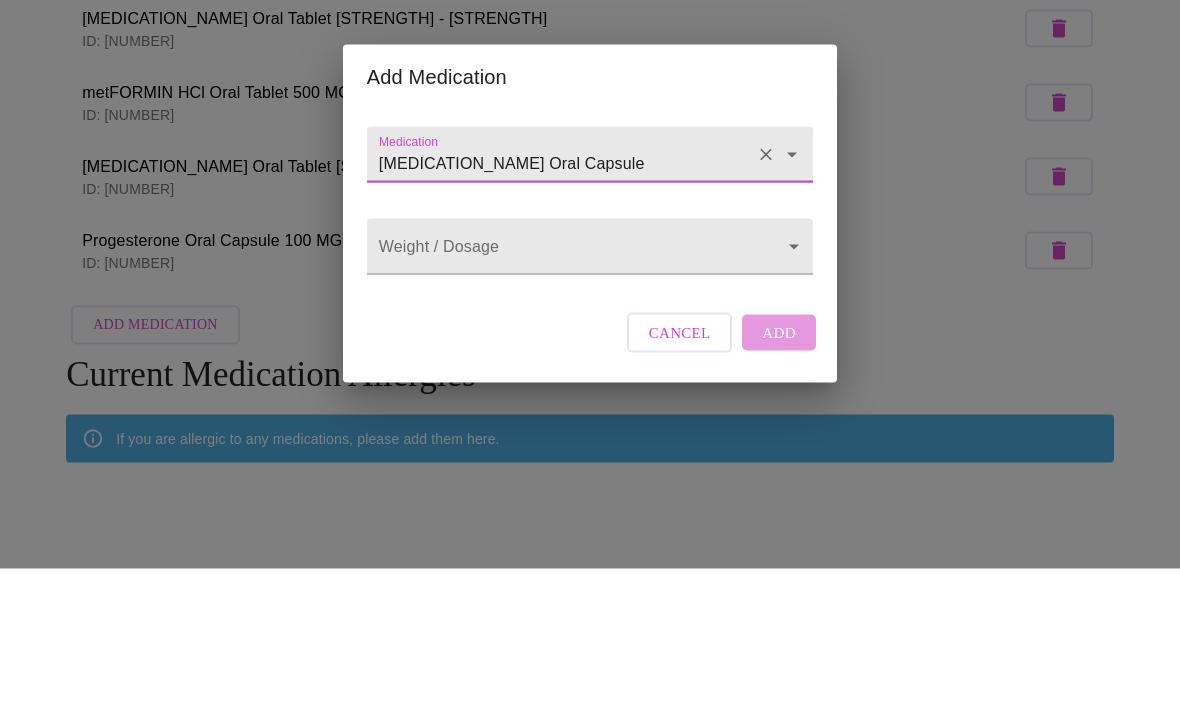 click on "[BRAND_NAME] All Medications [MEDICATION_NAME] Oral Capsule Extended Release 24 Hour [STRENGTH] - [STRENGTH] ID: [NUMBER] [MEDICATION_NAME] Transdermal Patch Twice Weekly [STRENGTH]/24HR - [STRENGTH]/24HR ID: [NUMBER] [MEDICATION_NAME] Vaginal Cream [STRENGTH]/GM - [STRENGTH]/GM ID: [NUMBER] [MEDICATION_NAME] Oral Tablet [STRENGTH] - [STRENGTH] ID: [NUMBER] [MEDICATION_NAME] Oral Tablet [STRENGTH] - [STRENGTH] ID: [NUMBER] [MEDICATION_NAME] Oral Tablet [STRENGTH] - [STRENGTH] ID: [NUMBER] Add Medication Current Medication Allergies If you are allergic to any medications, please add them here. You have not added any allergies Add Allergy Add Medication Medication [MEDICATION_NAME] Oral Capsule Weight / Dosage ​ Cancel Add" at bounding box center [590, 280] 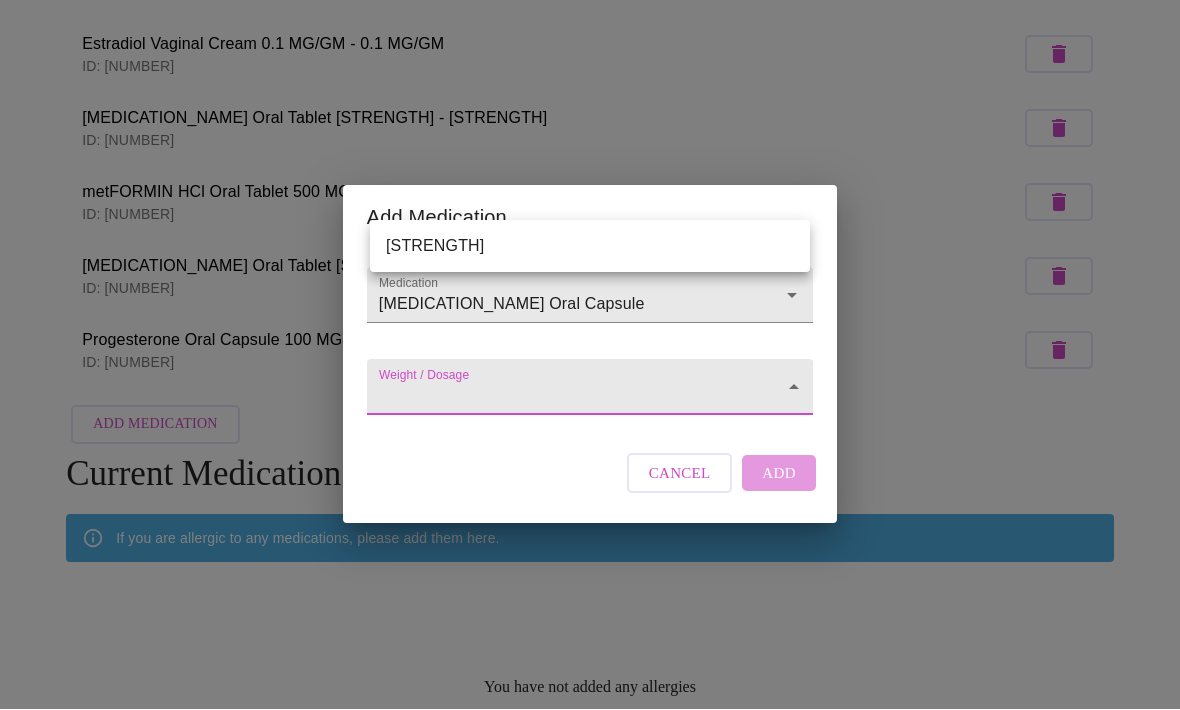 click on "[STRENGTH]" at bounding box center [590, 247] 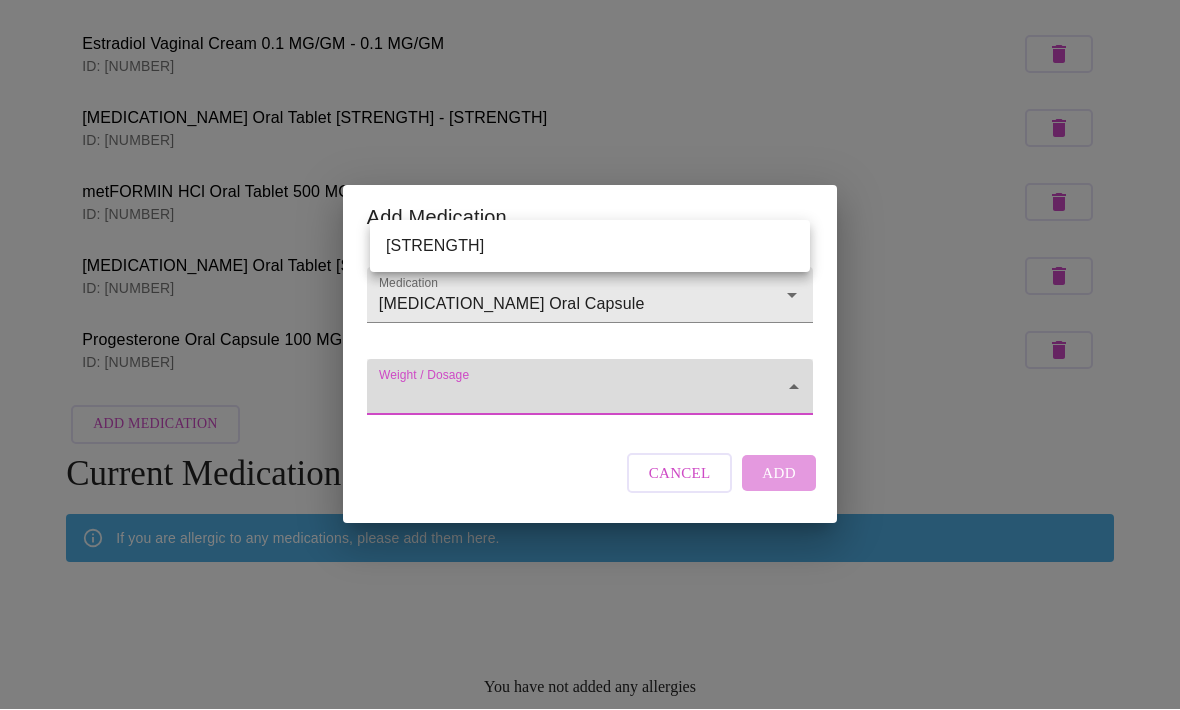 type on "[STRENGTH]" 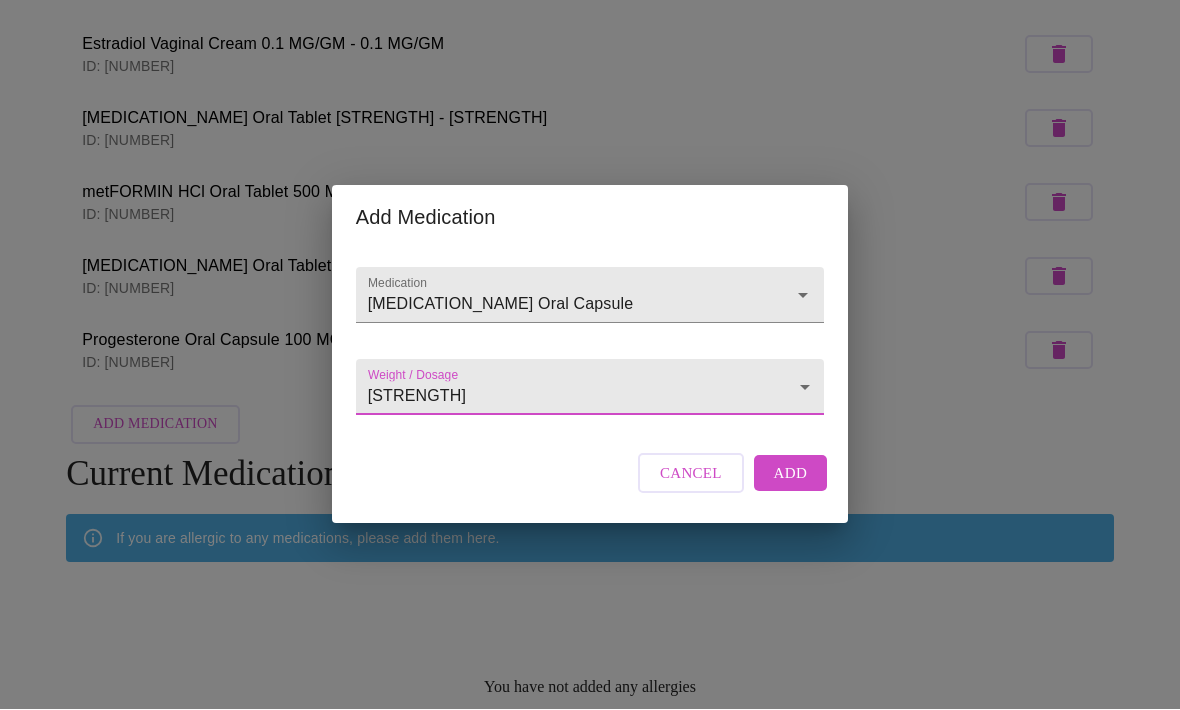 click on "Add" at bounding box center [791, 474] 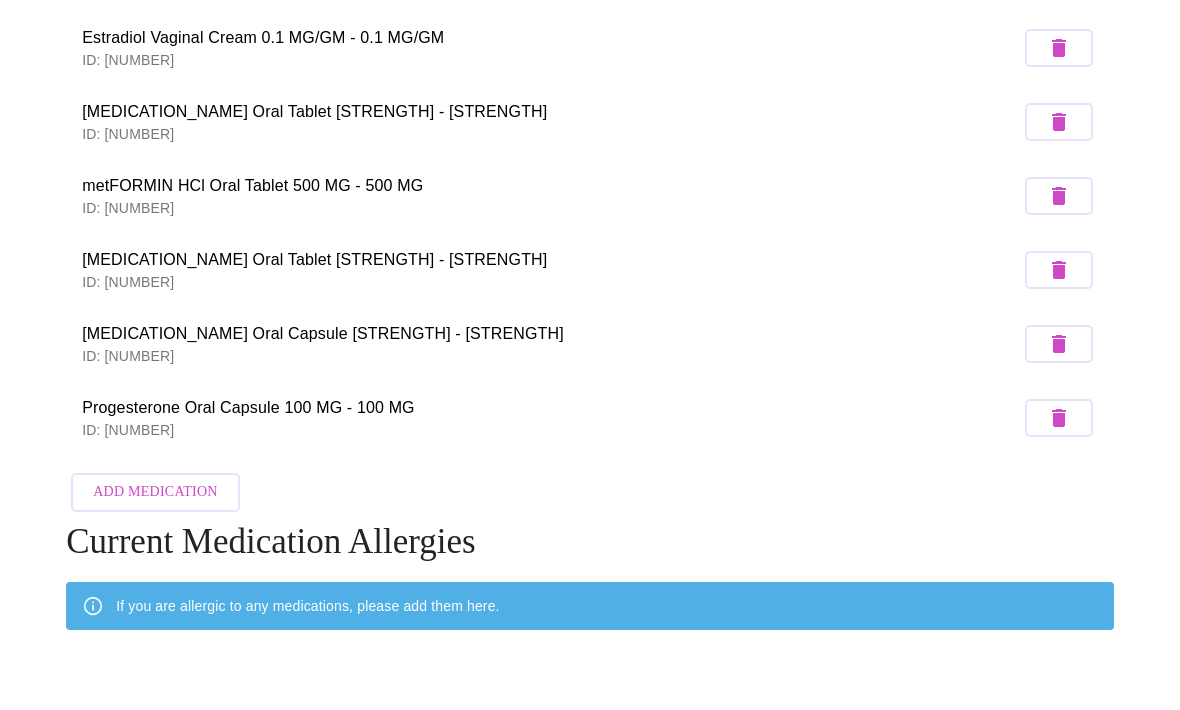 scroll, scrollTop: 375, scrollLeft: 0, axis: vertical 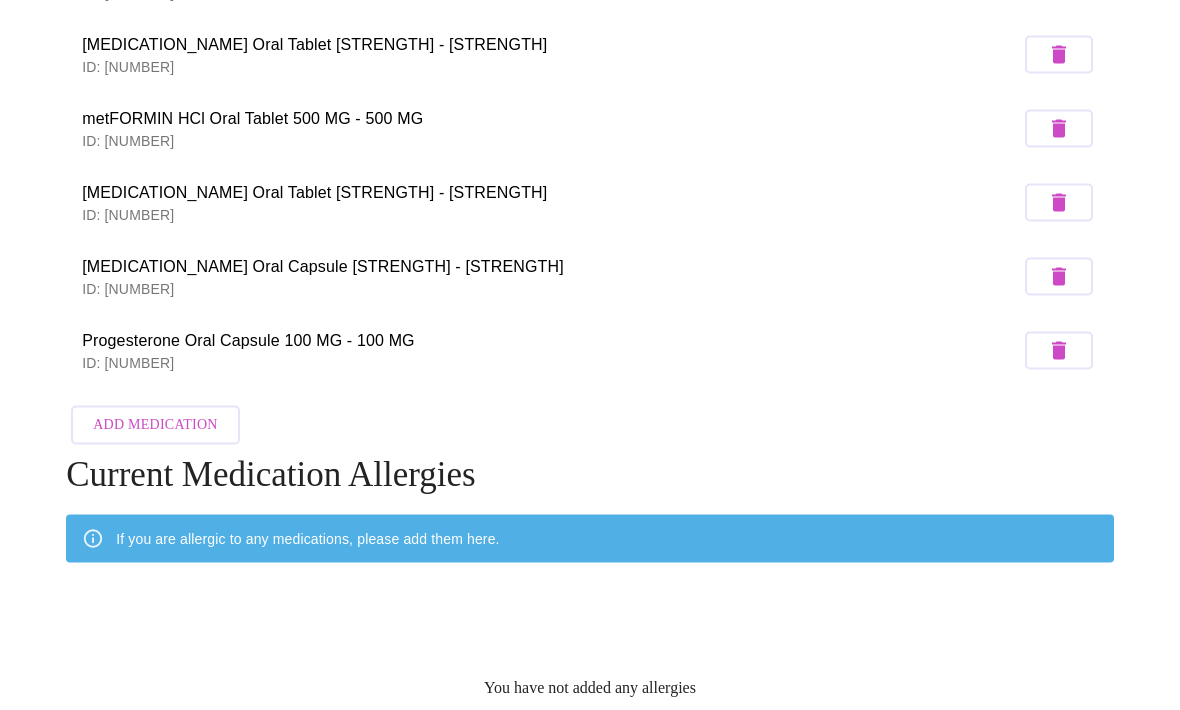 click on "[BRAND_NAME] All Medications [MEDICATION_NAME] Oral Capsule Extended Release 24 Hour [STRENGTH] - [STRENGTH] ID: [NUMBER] [MEDICATION_NAME] Transdermal Patch Twice Weekly [STRENGTH]/24HR - [STRENGTH]/24HR ID: [NUMBER] [MEDICATION_NAME] Vaginal Cream [STRENGTH]/GM - [STRENGTH]/GM ID: [NUMBER] [MEDICATION_NAME] Oral Tablet [STRENGTH] - [STRENGTH] ID: [NUMBER] [MEDICATION_NAME] Oral Tablet [STRENGTH] - [STRENGTH] ID: [NUMBER] [MEDICATION_NAME] Oral Tablet [STRENGTH] - [STRENGTH] ID: [NUMBER] Add Medication Current Medication Allergies If you are allergic to any medications, please add them here. You have not added any allergies Add Allergy" at bounding box center (590, 202) 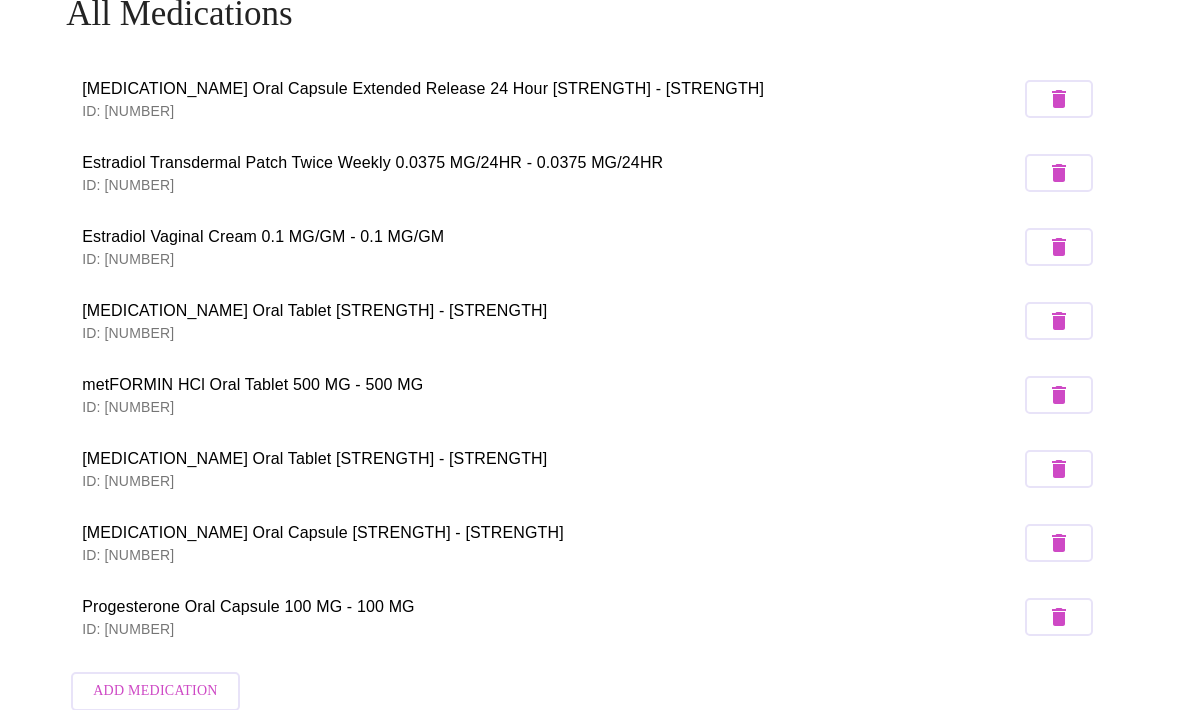 scroll, scrollTop: 0, scrollLeft: 0, axis: both 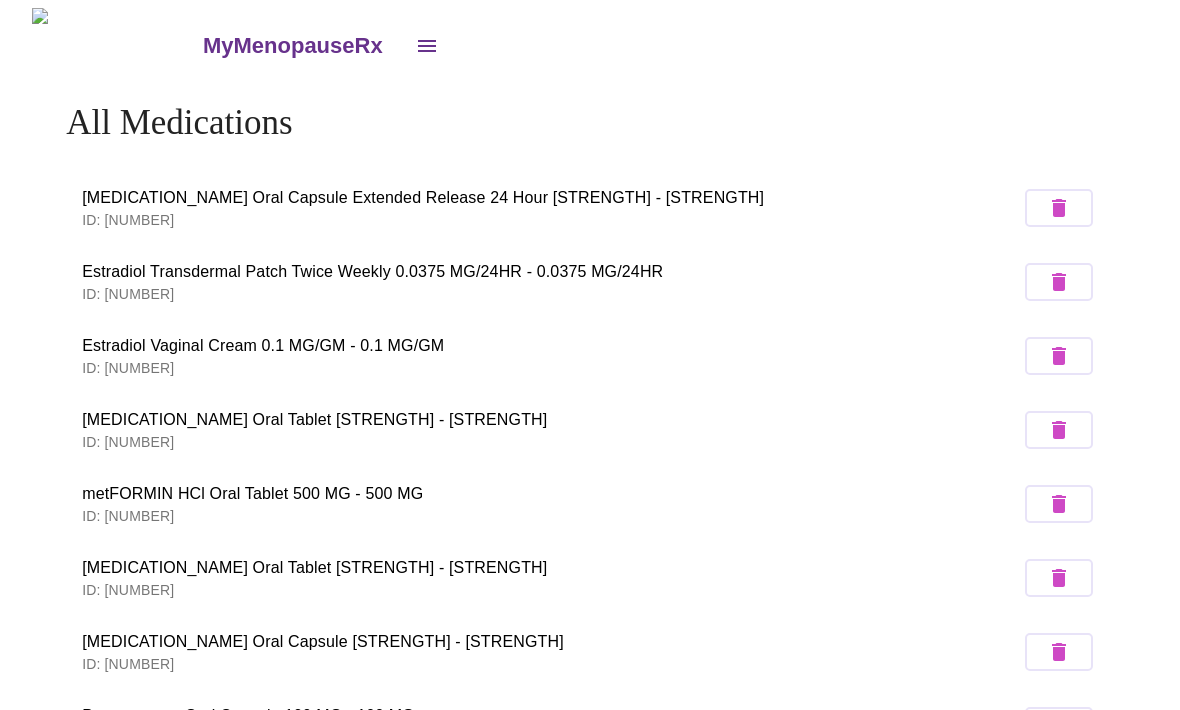 click 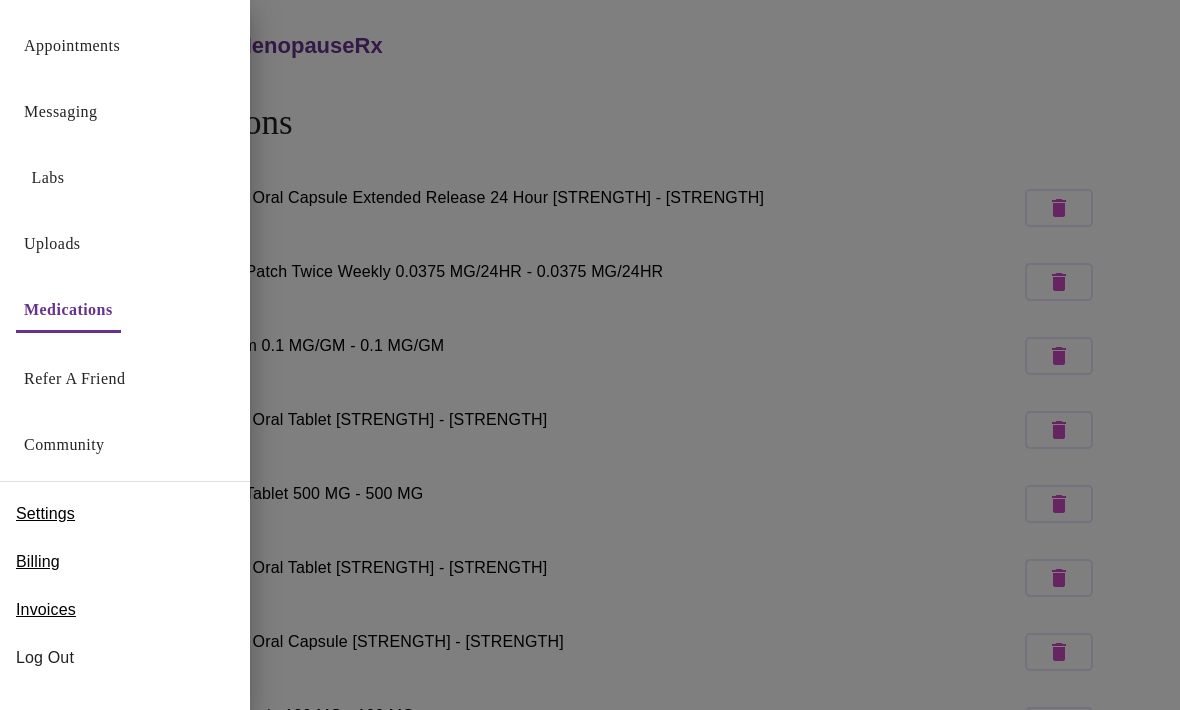 click on "Labs" at bounding box center [48, 178] 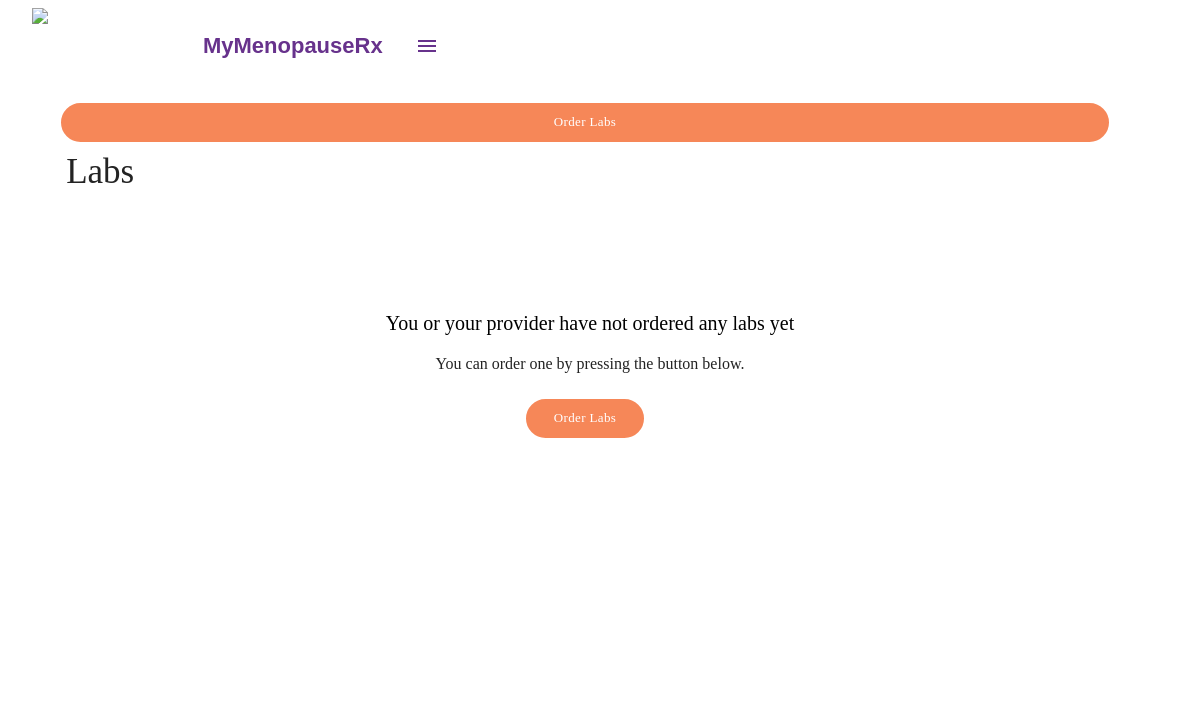click 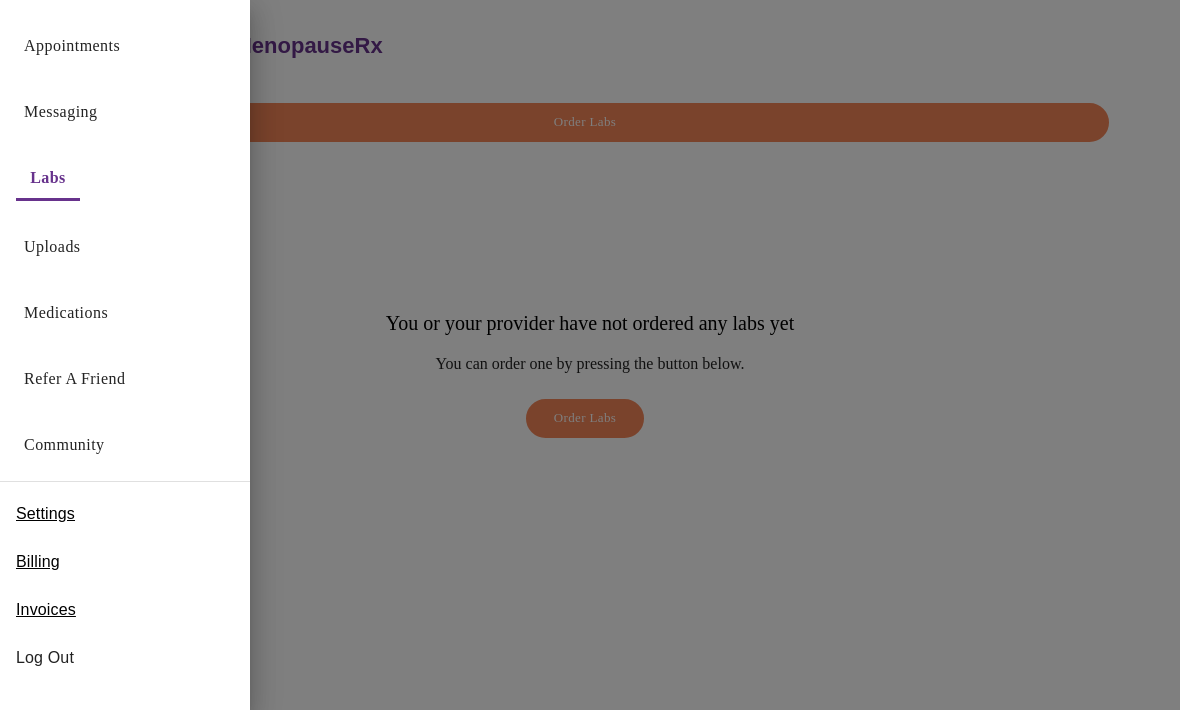 click on "Uploads" at bounding box center [52, 247] 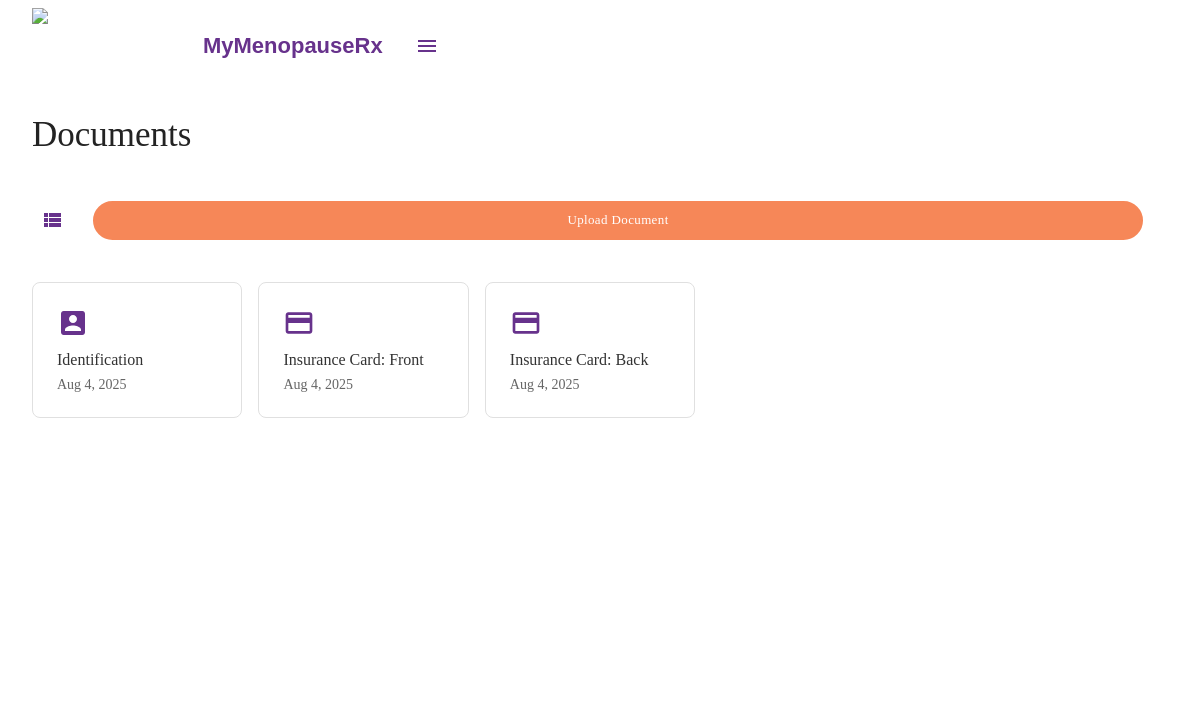 click 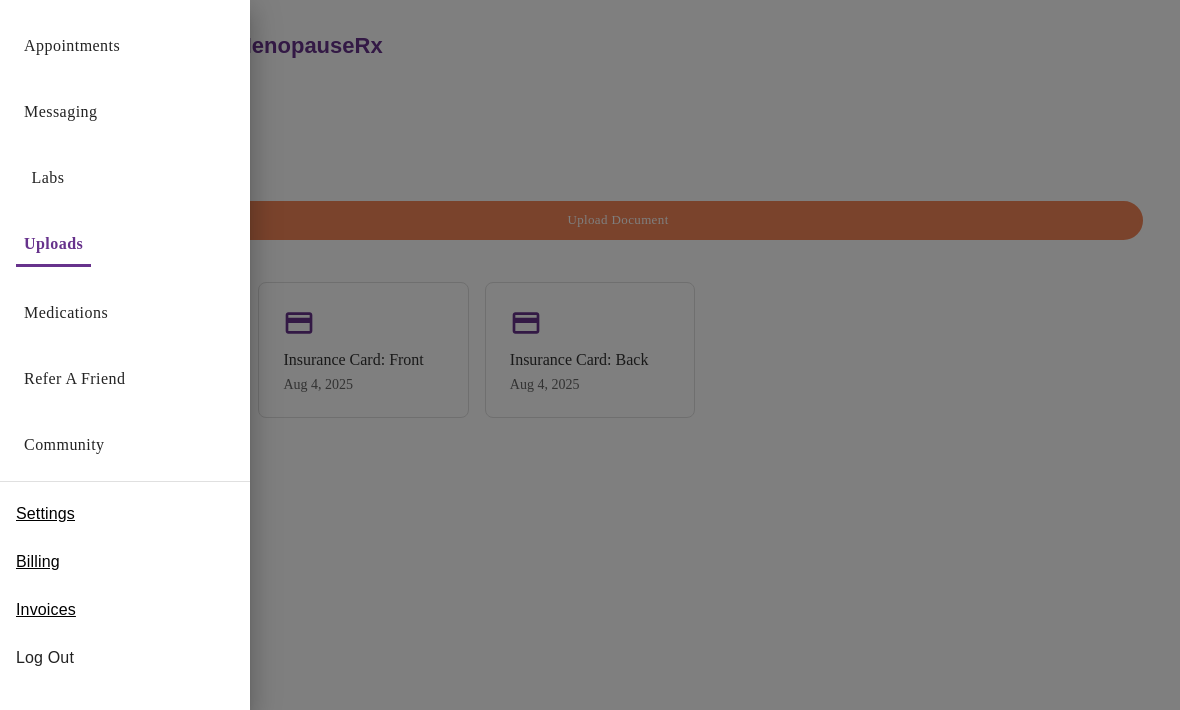 click on "Appointments" at bounding box center [72, 46] 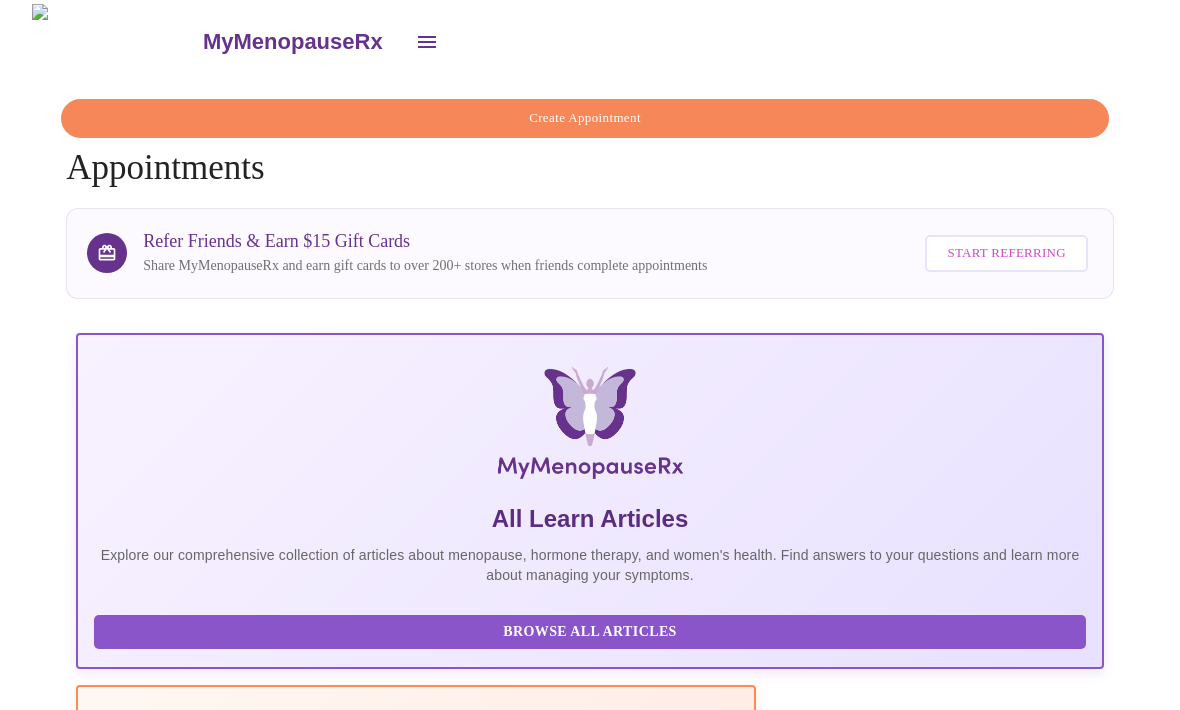 scroll, scrollTop: 0, scrollLeft: 0, axis: both 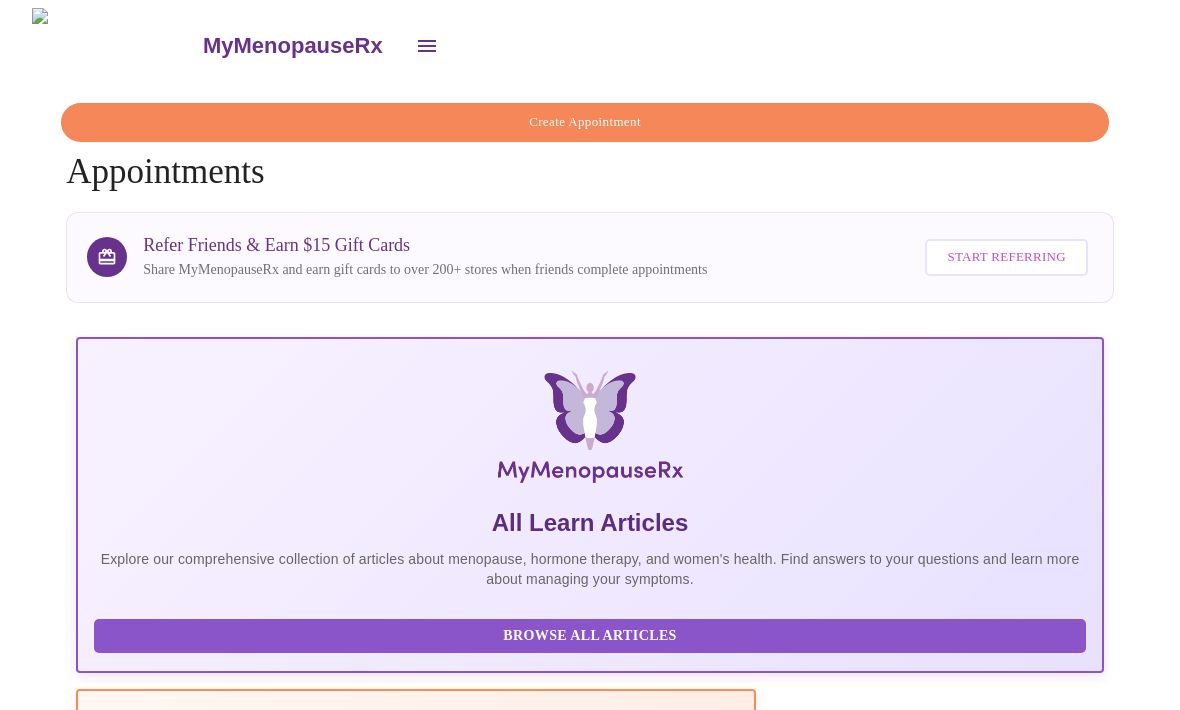 click 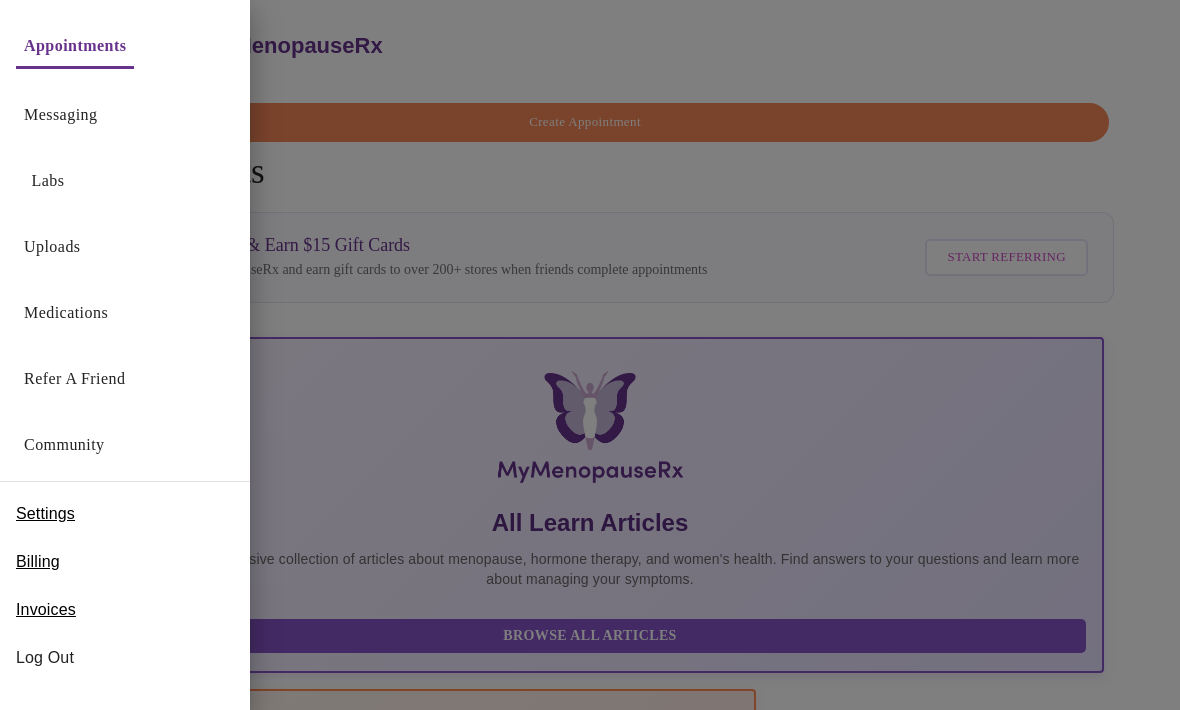 click on "Log Out" at bounding box center [125, 658] 